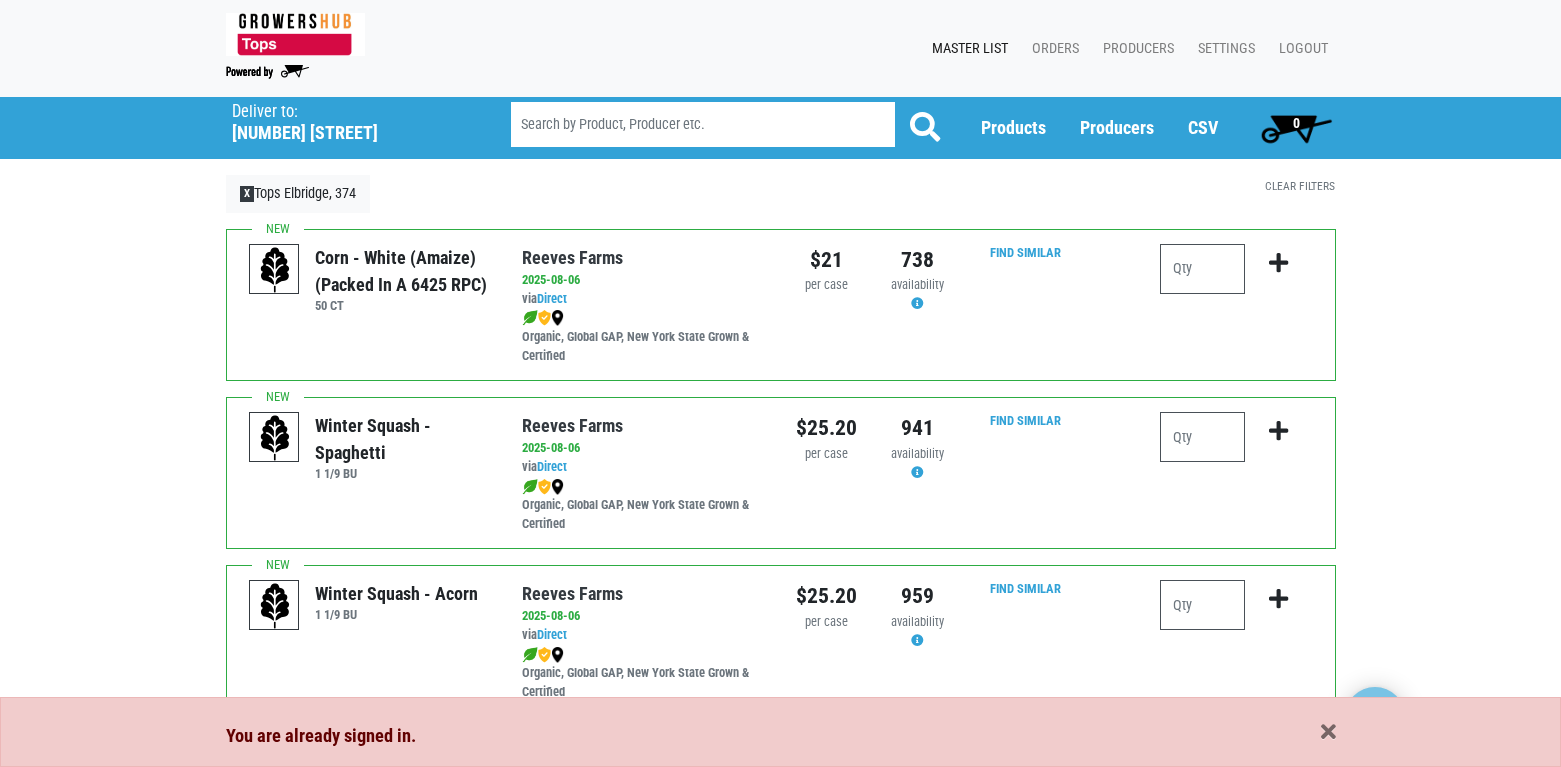 scroll, scrollTop: 0, scrollLeft: 0, axis: both 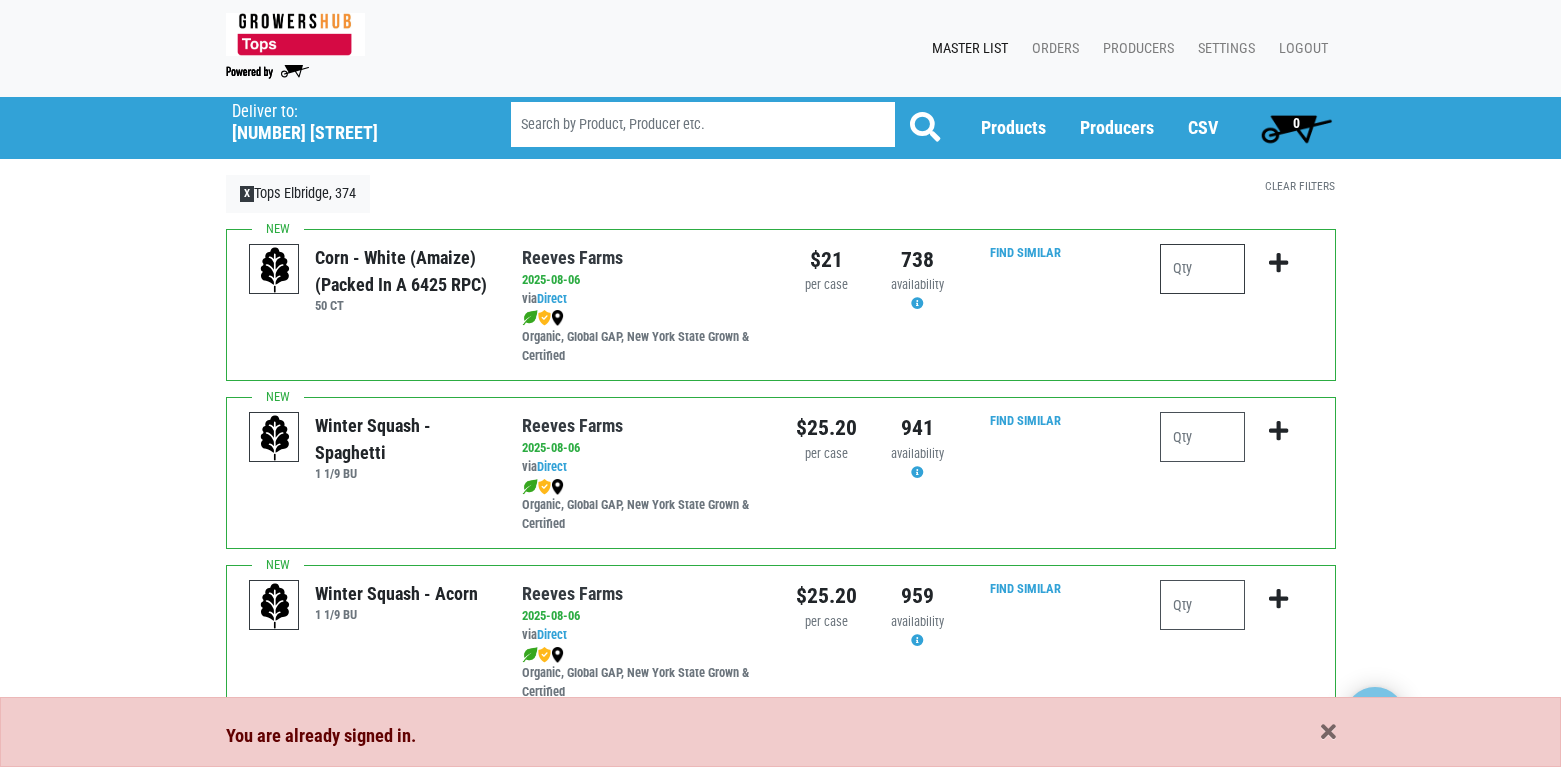 click at bounding box center (1202, 269) 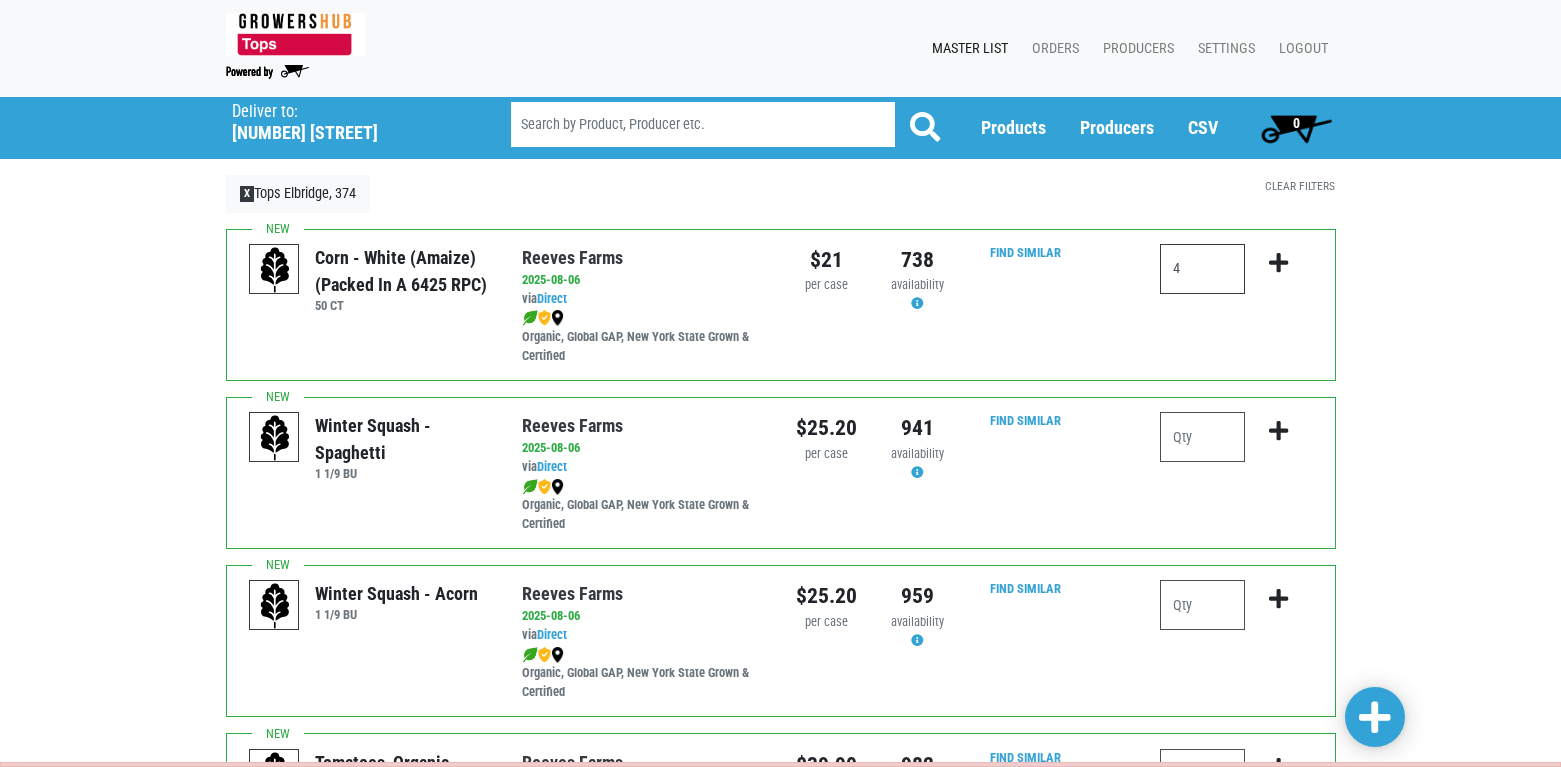 type on "4" 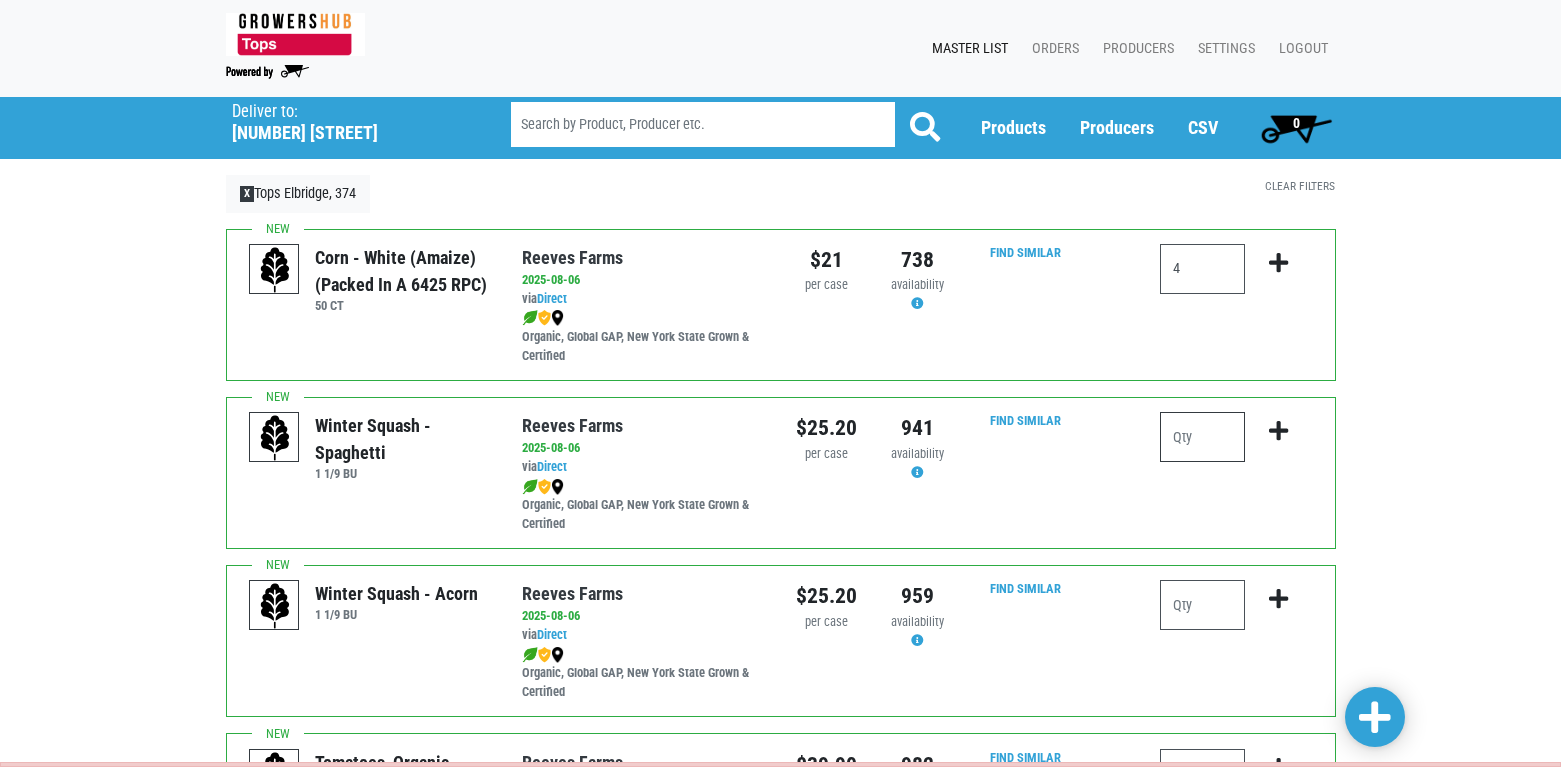click at bounding box center (1202, 437) 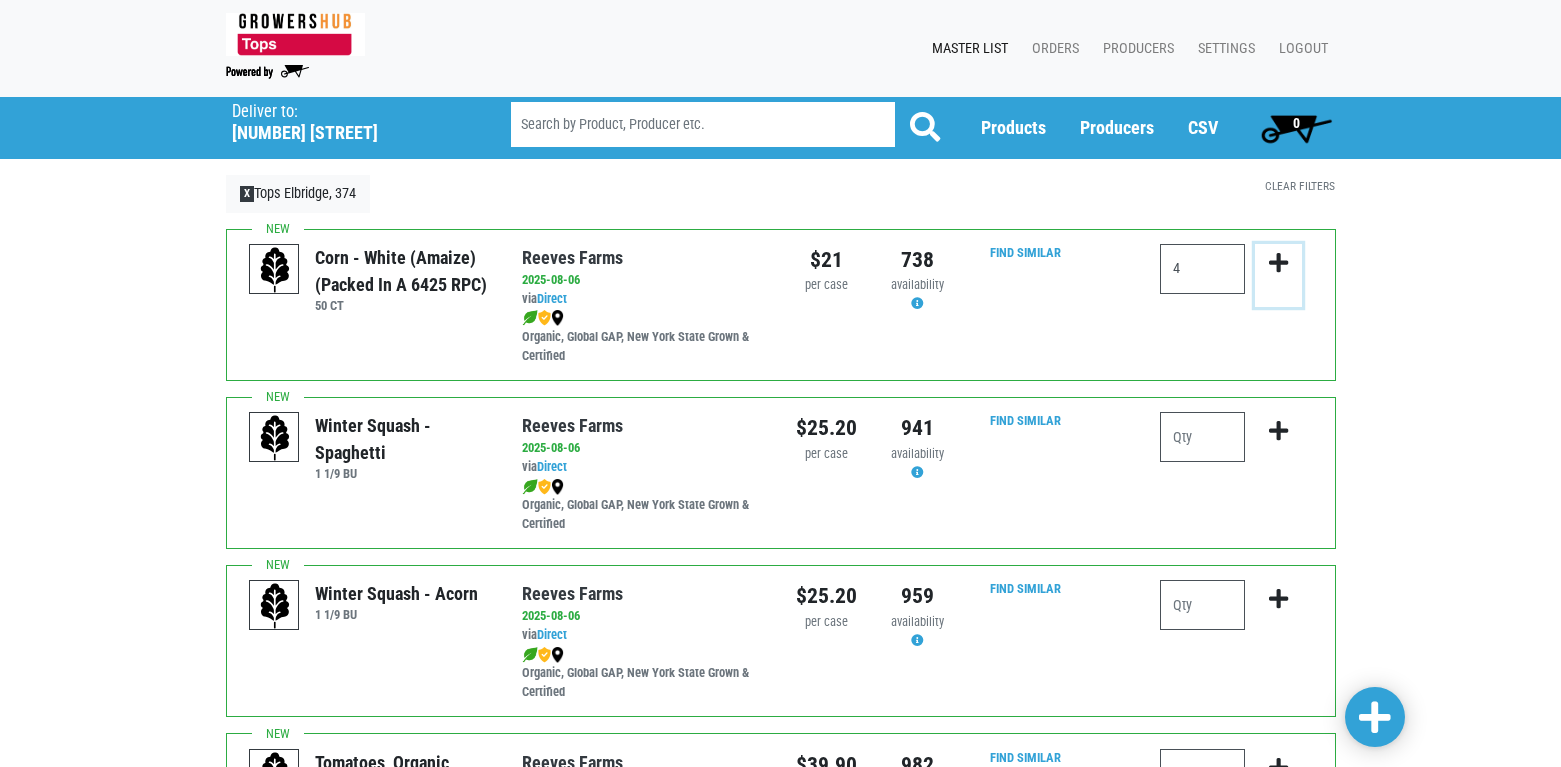 click at bounding box center (1278, 263) 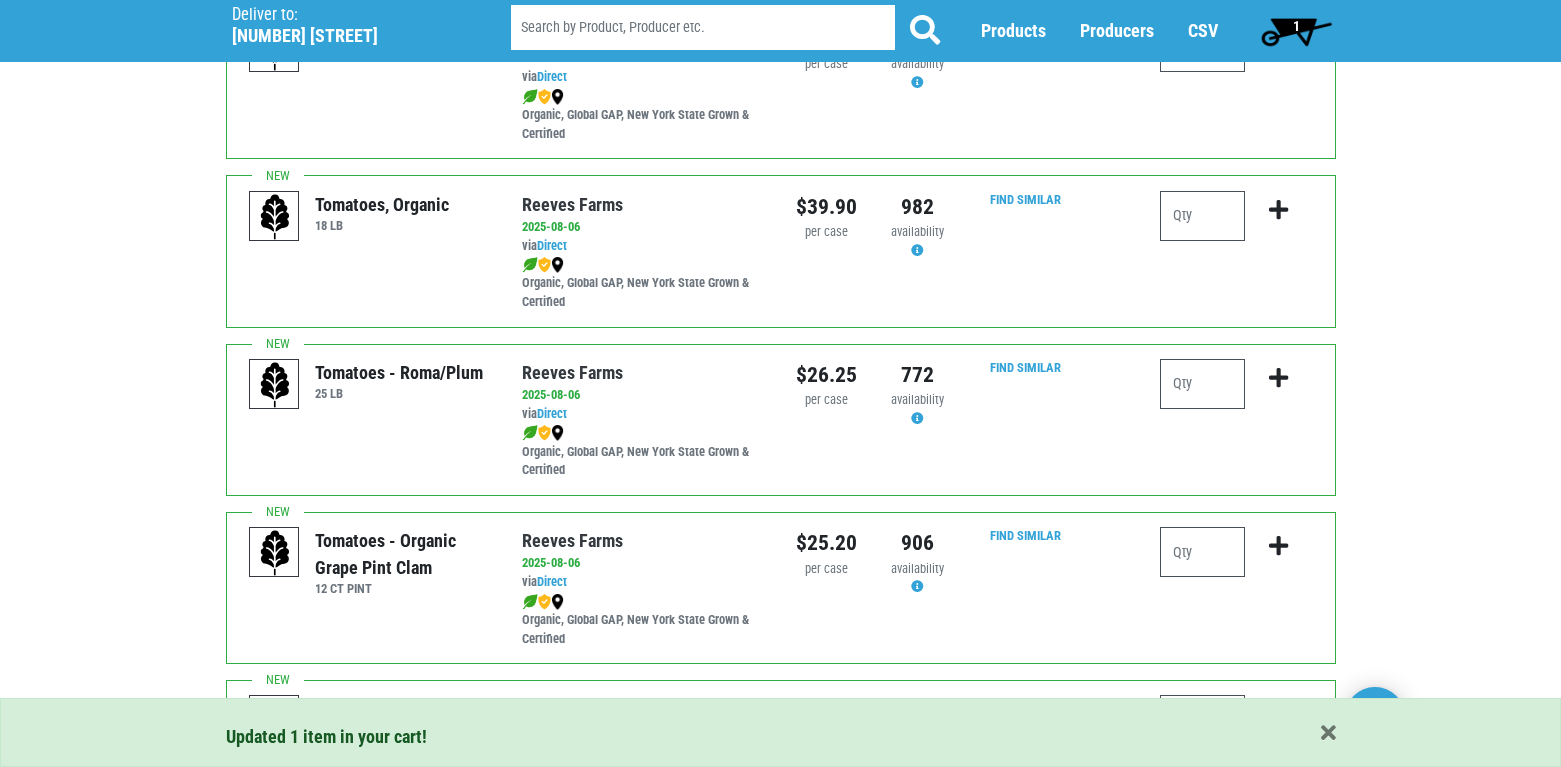 scroll, scrollTop: 600, scrollLeft: 0, axis: vertical 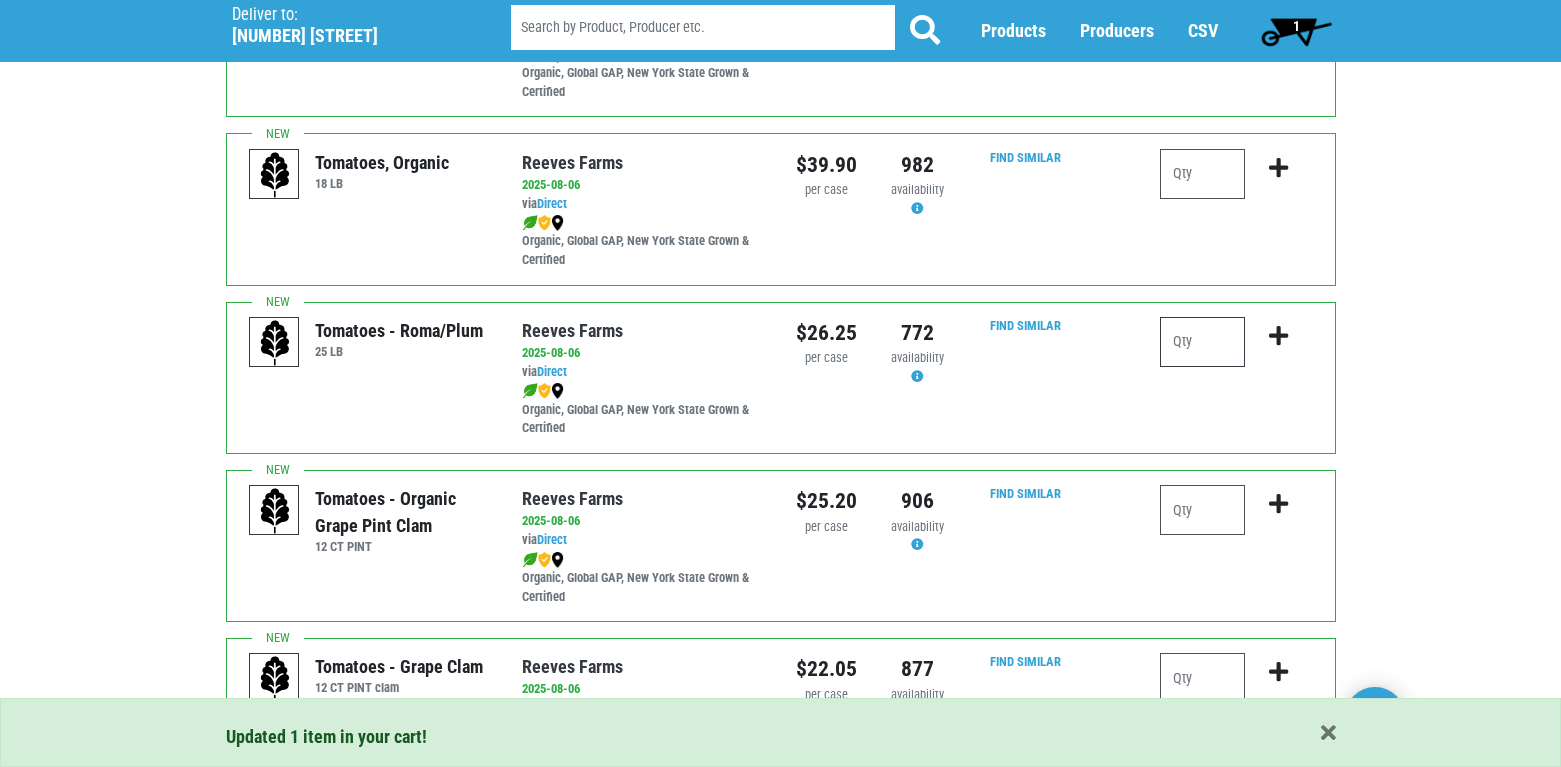click at bounding box center [1202, 342] 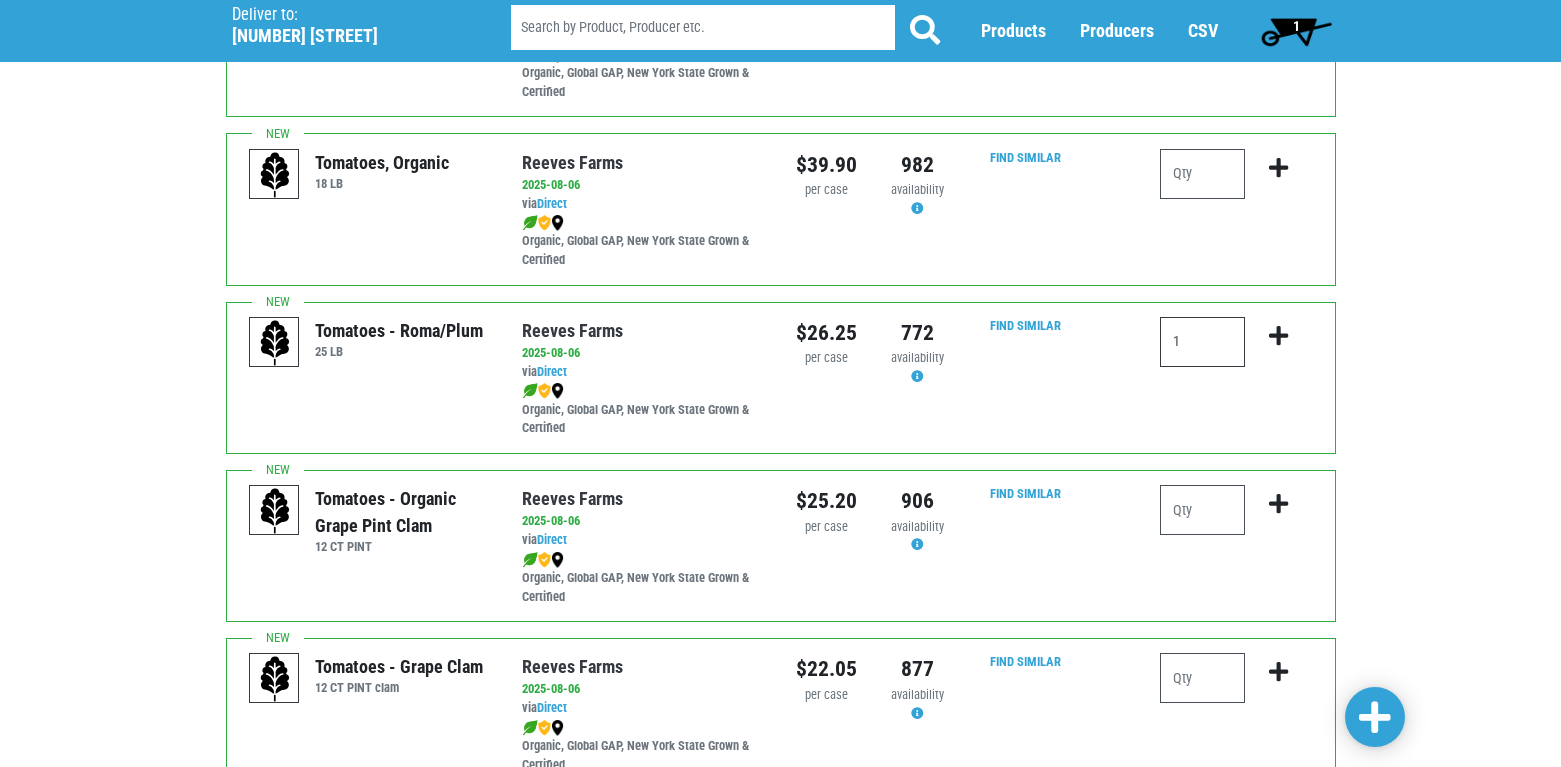 type on "1" 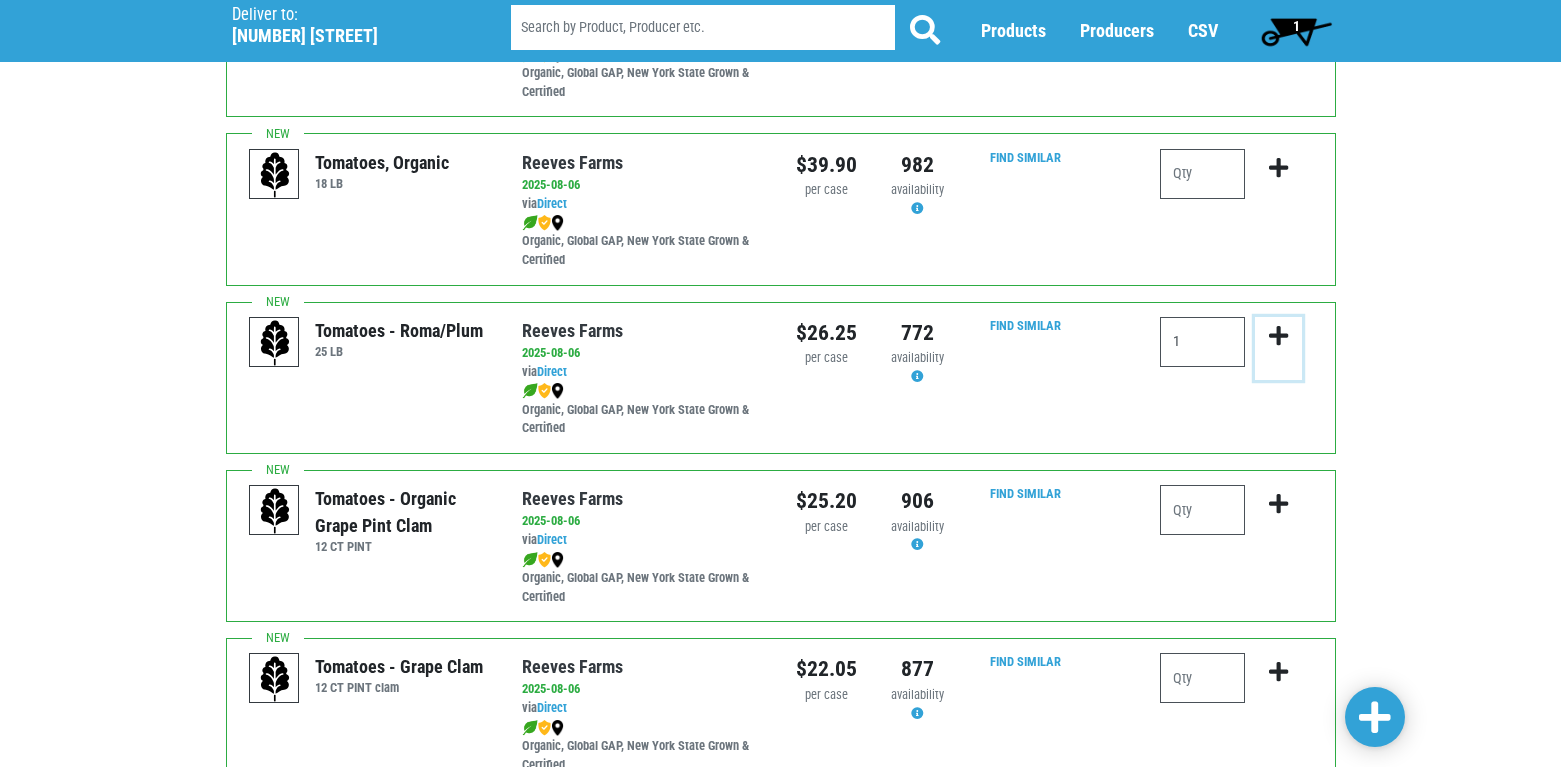click at bounding box center (1278, 336) 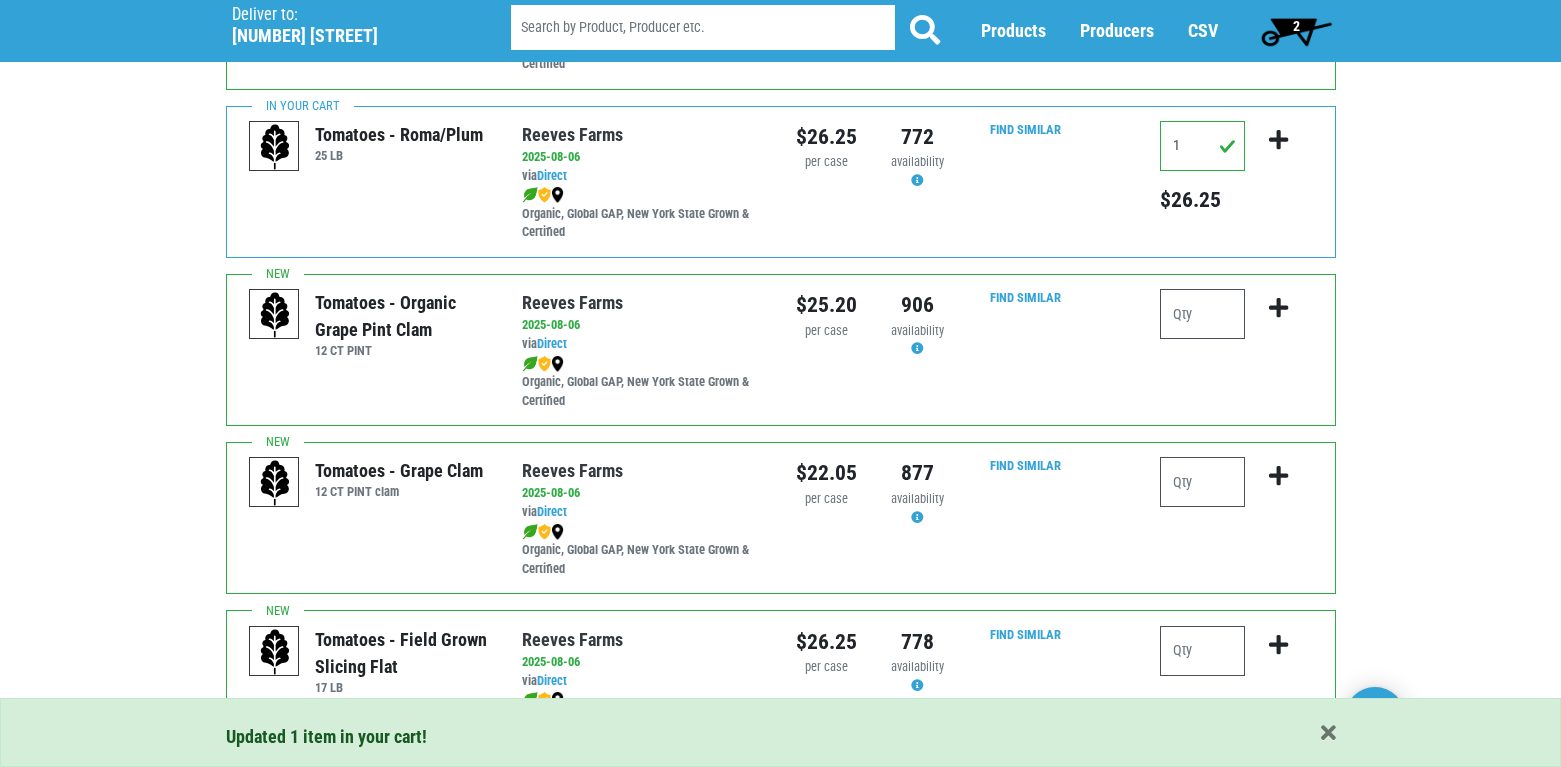 scroll, scrollTop: 800, scrollLeft: 0, axis: vertical 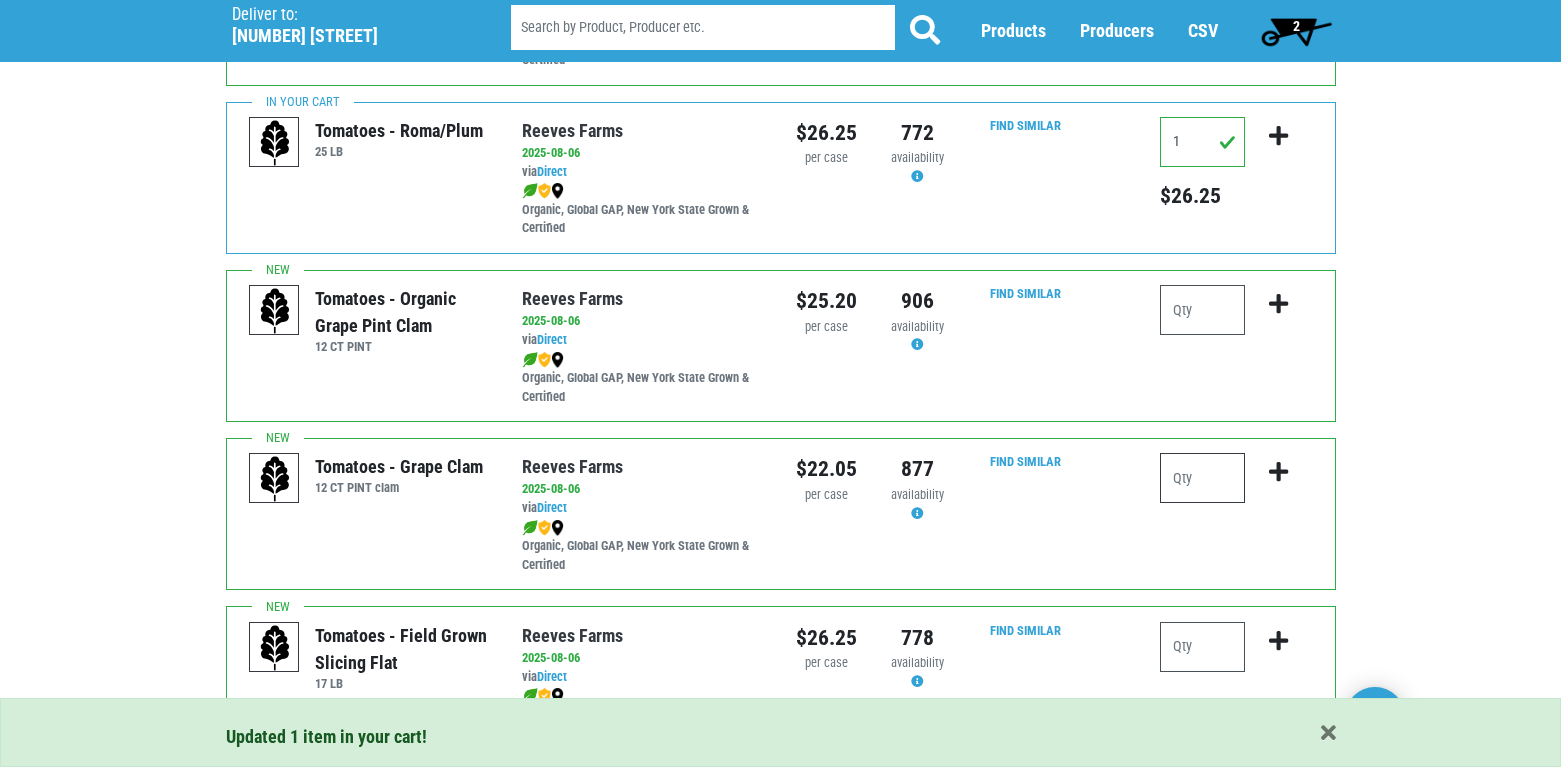 click at bounding box center (1202, 478) 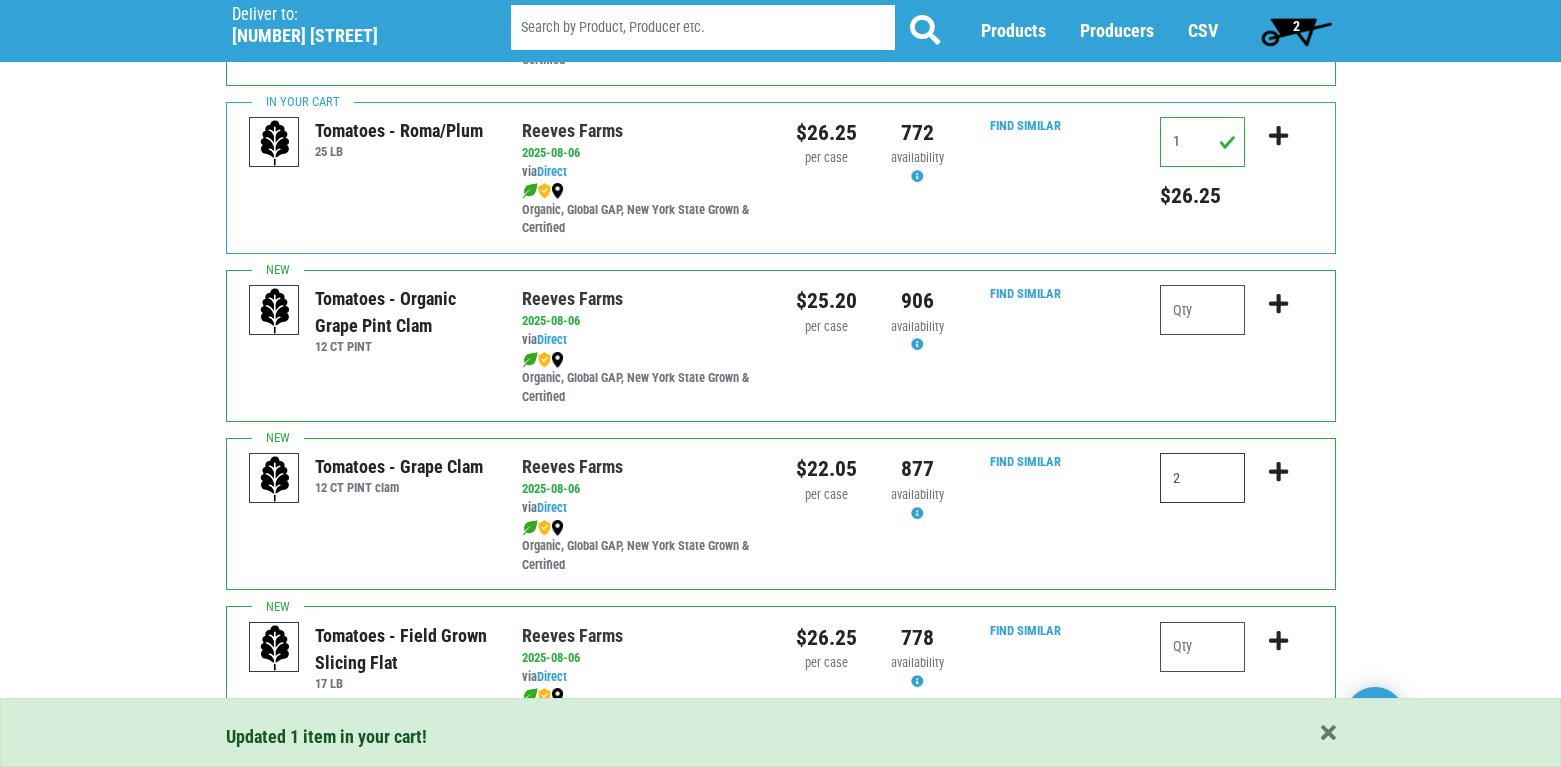 type on "2" 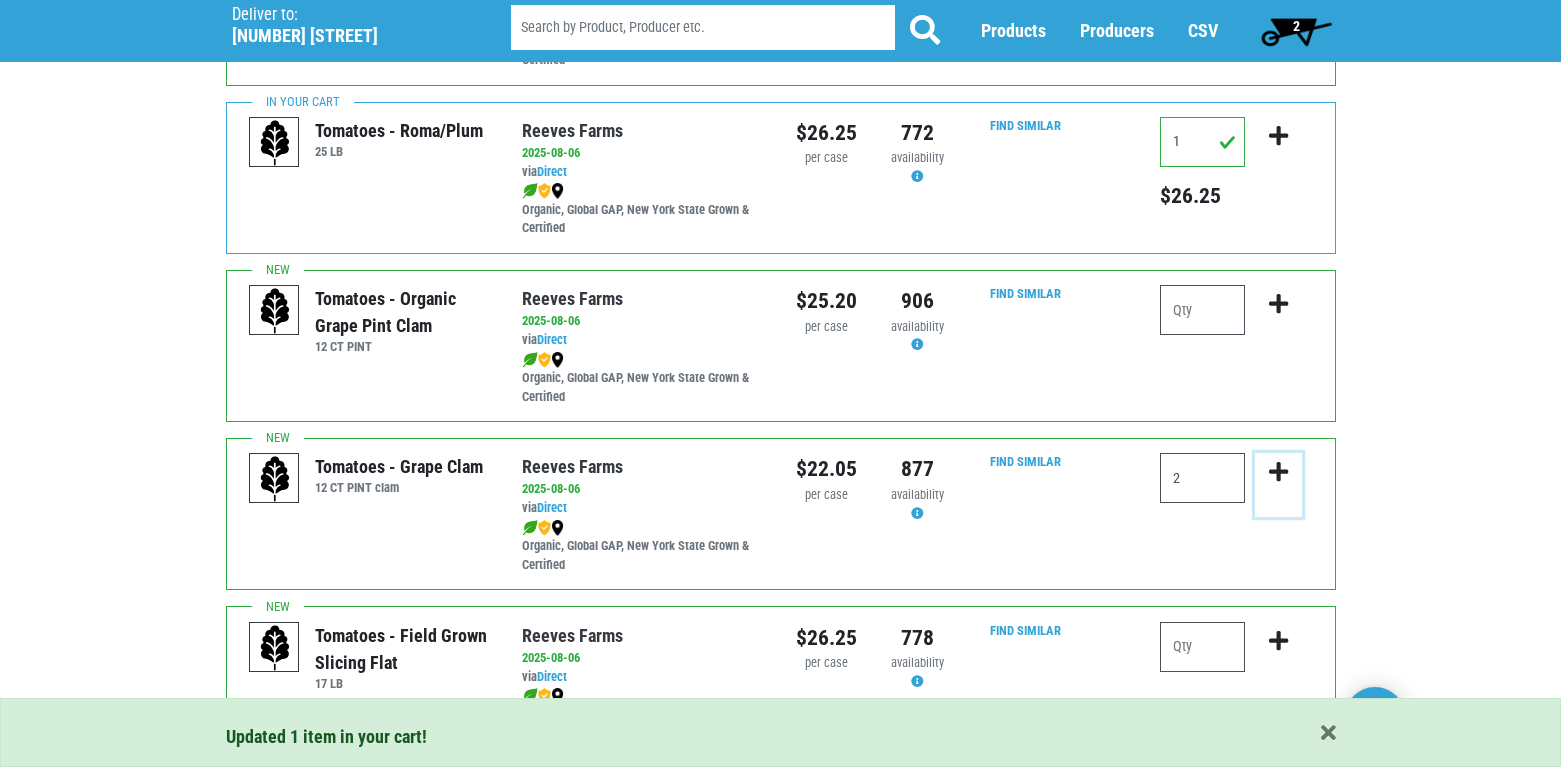click at bounding box center (1278, 472) 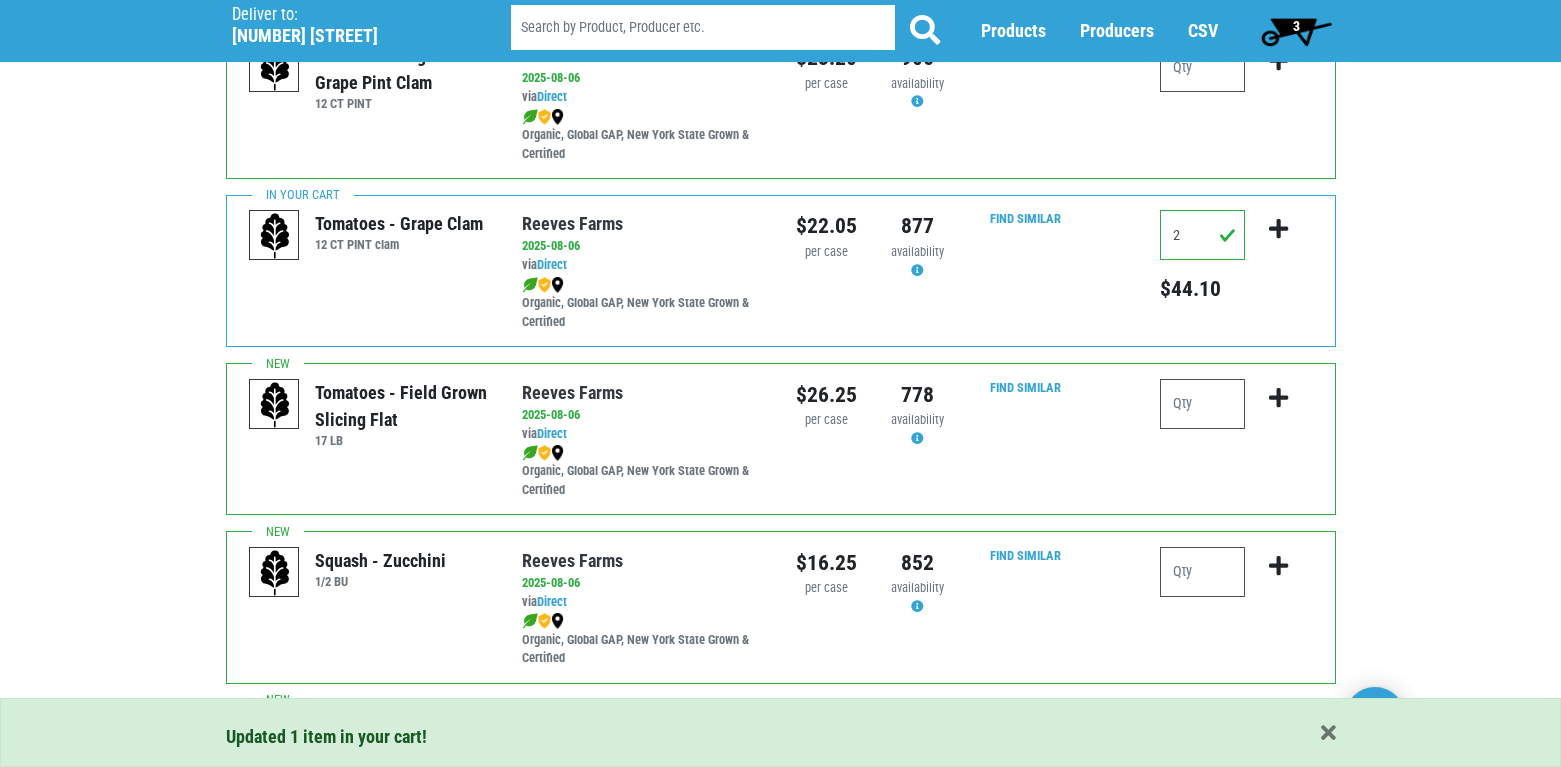scroll, scrollTop: 1100, scrollLeft: 0, axis: vertical 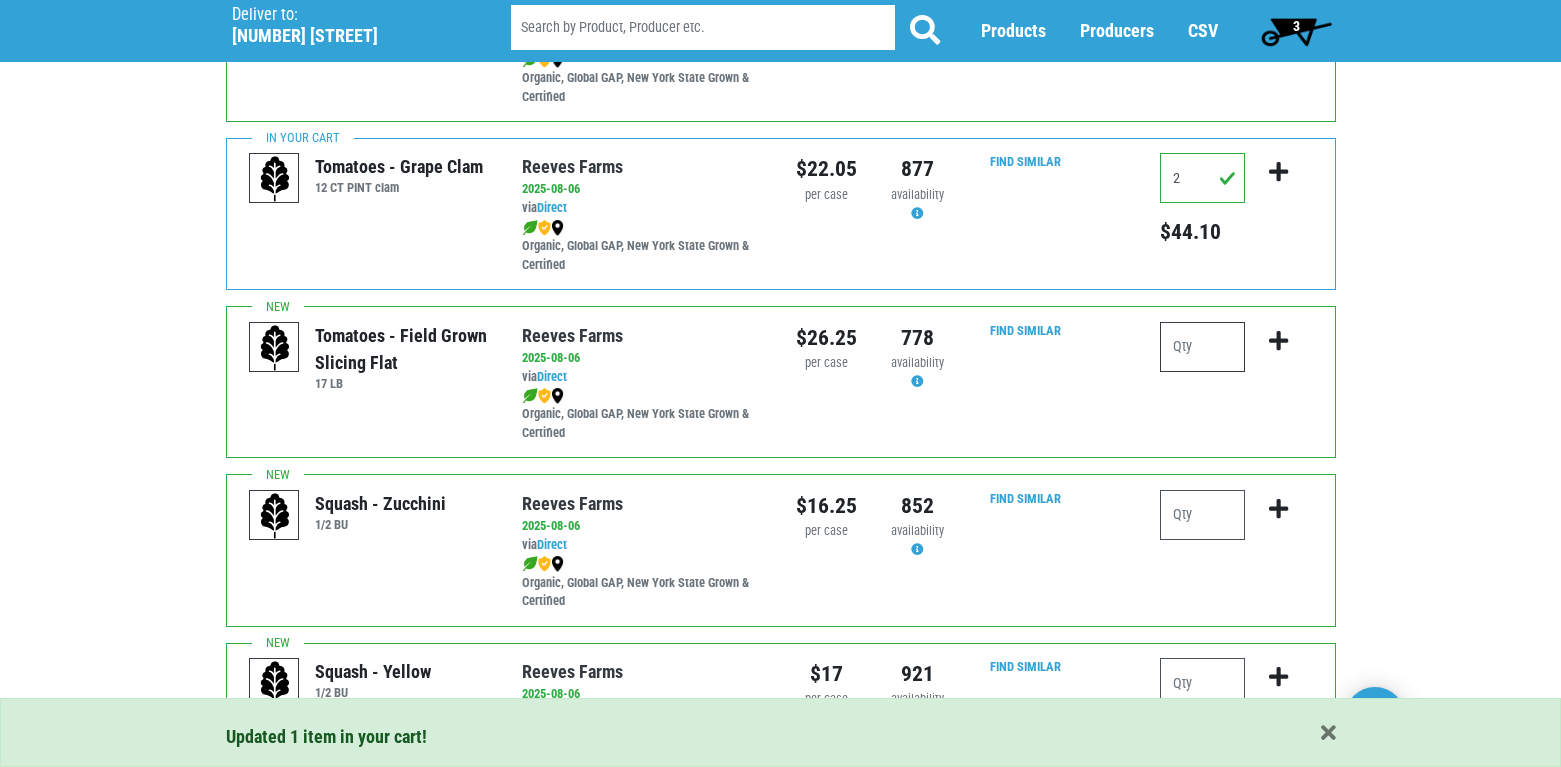 click at bounding box center (1202, 347) 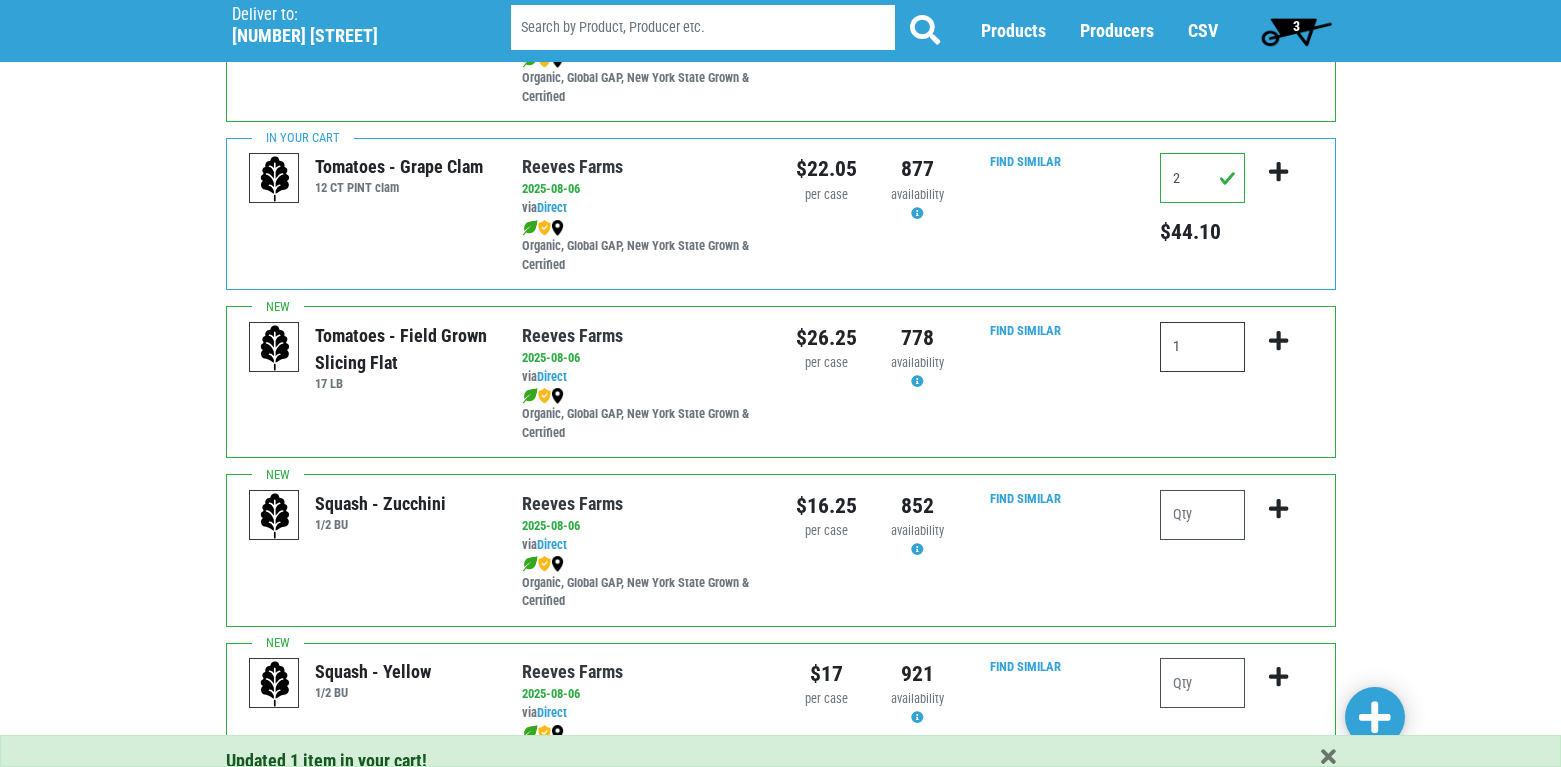 type on "1" 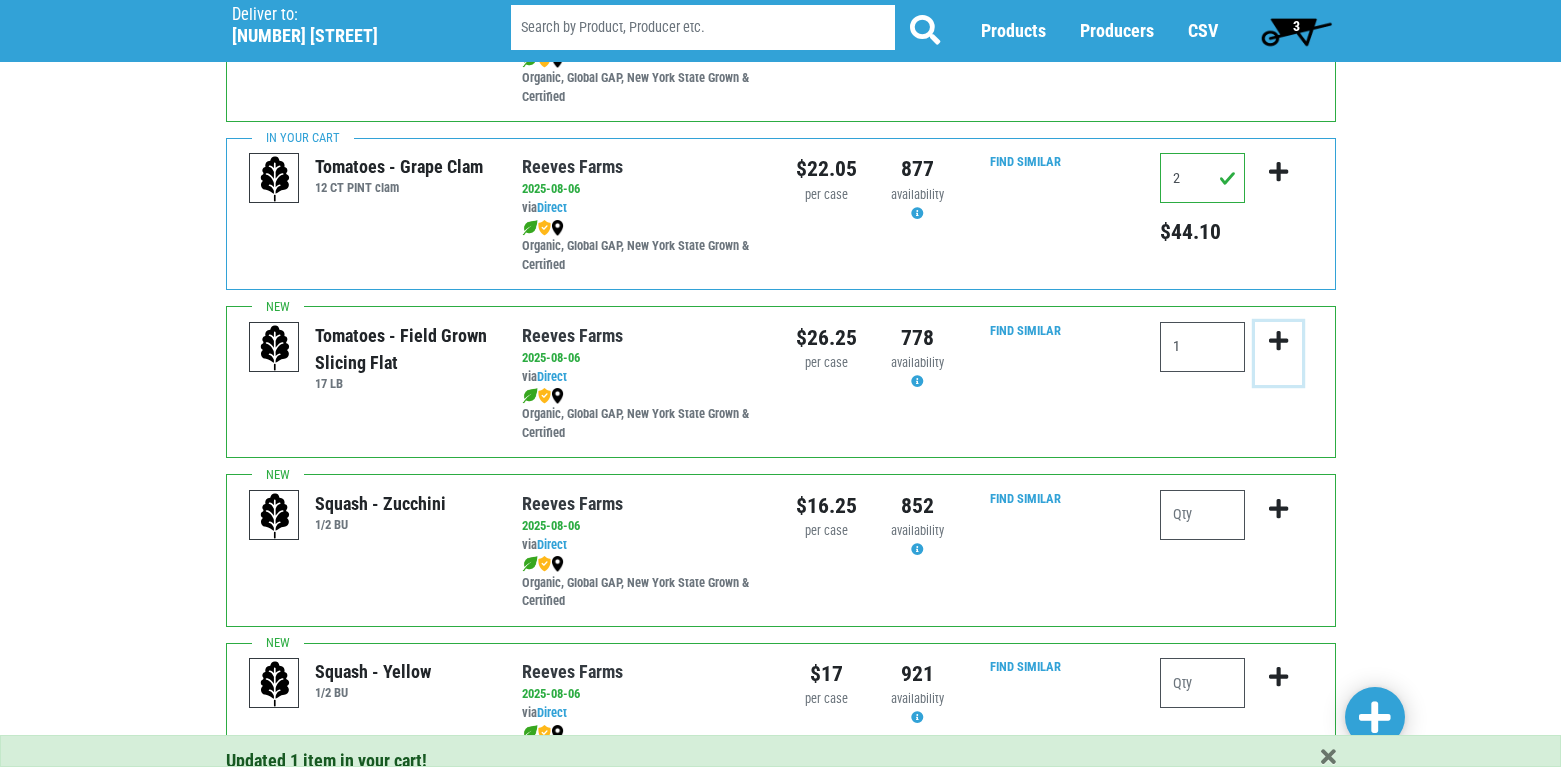 click at bounding box center [1278, 341] 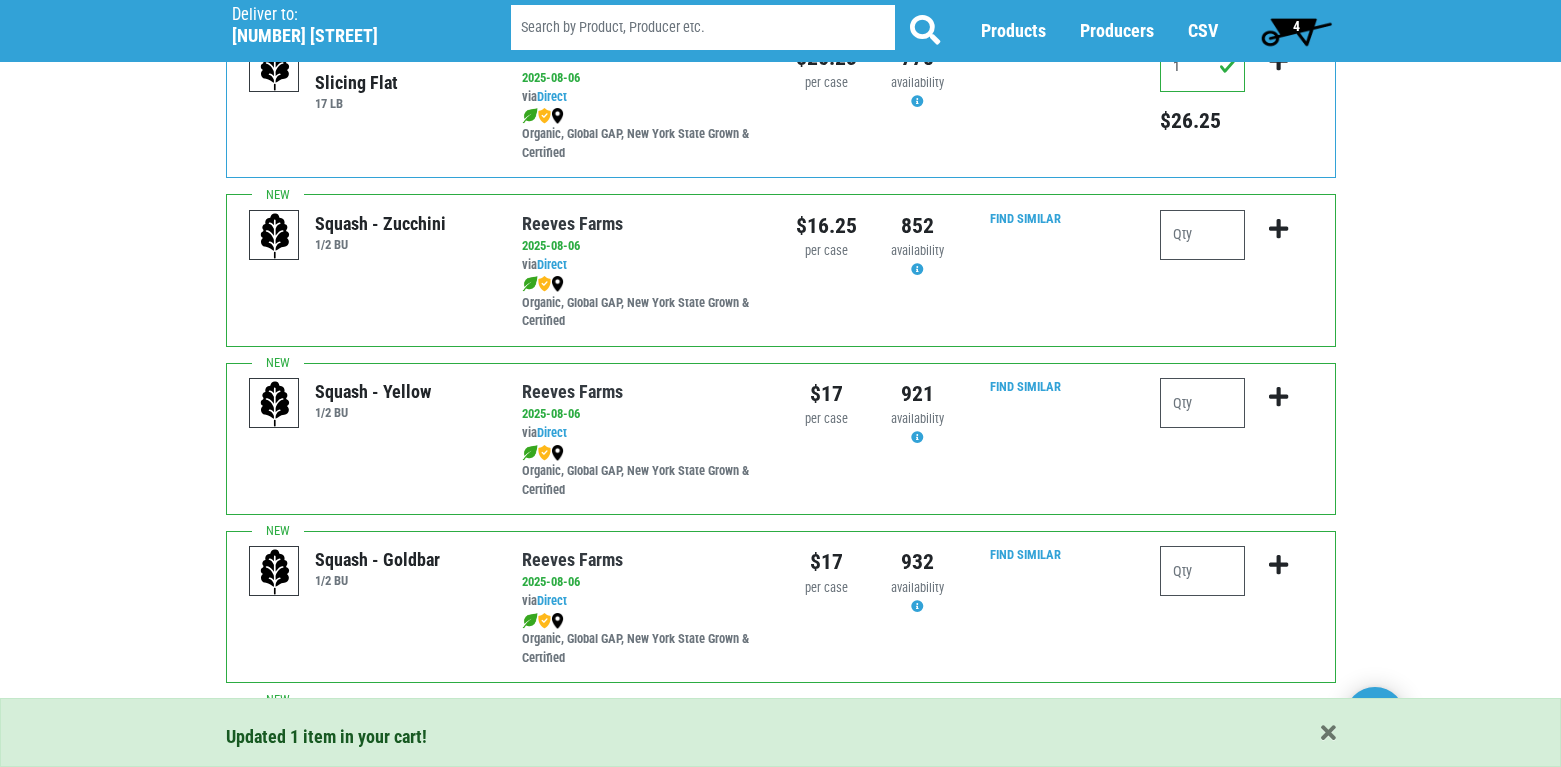 scroll, scrollTop: 1400, scrollLeft: 0, axis: vertical 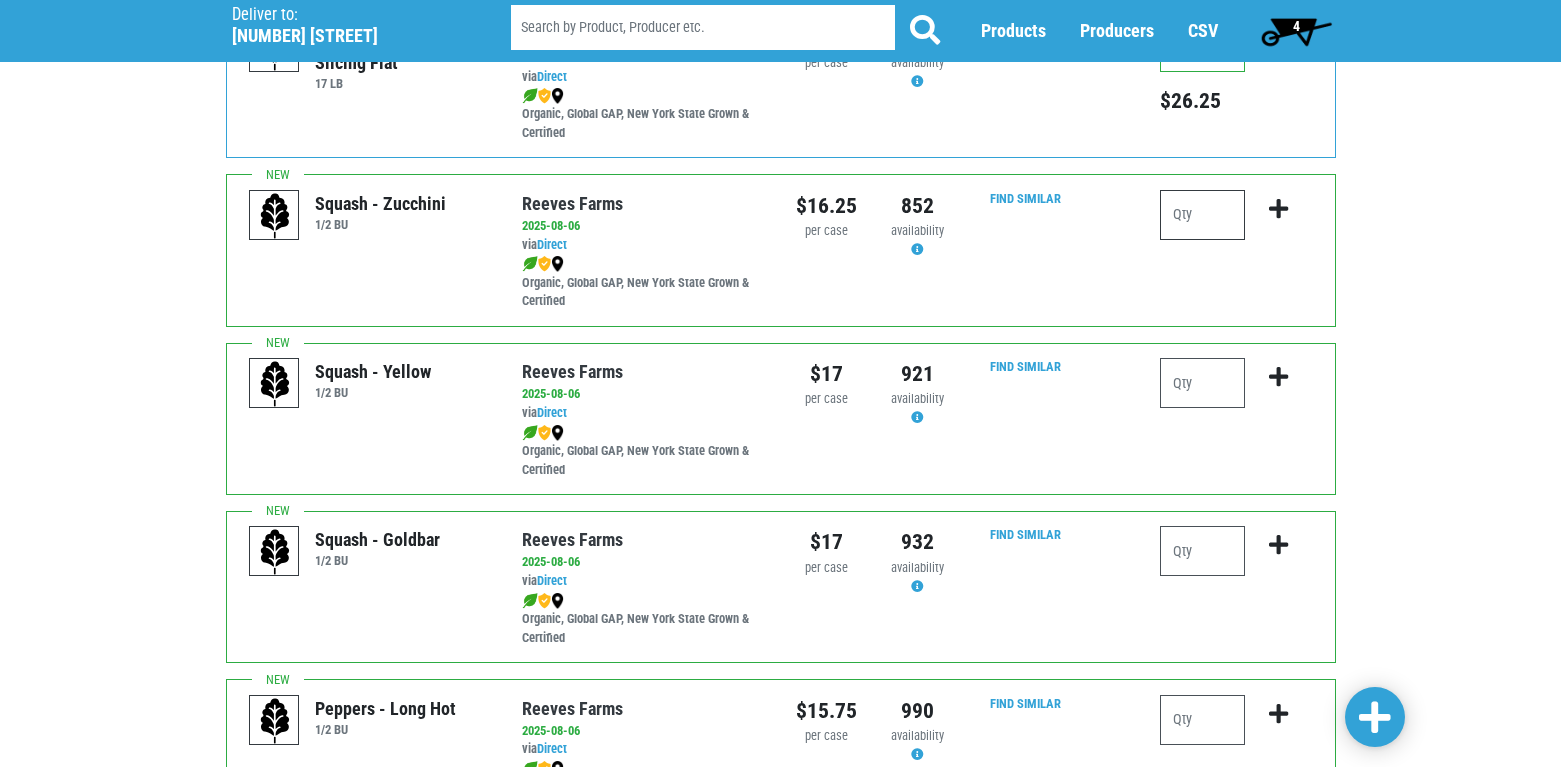 click at bounding box center (1202, 215) 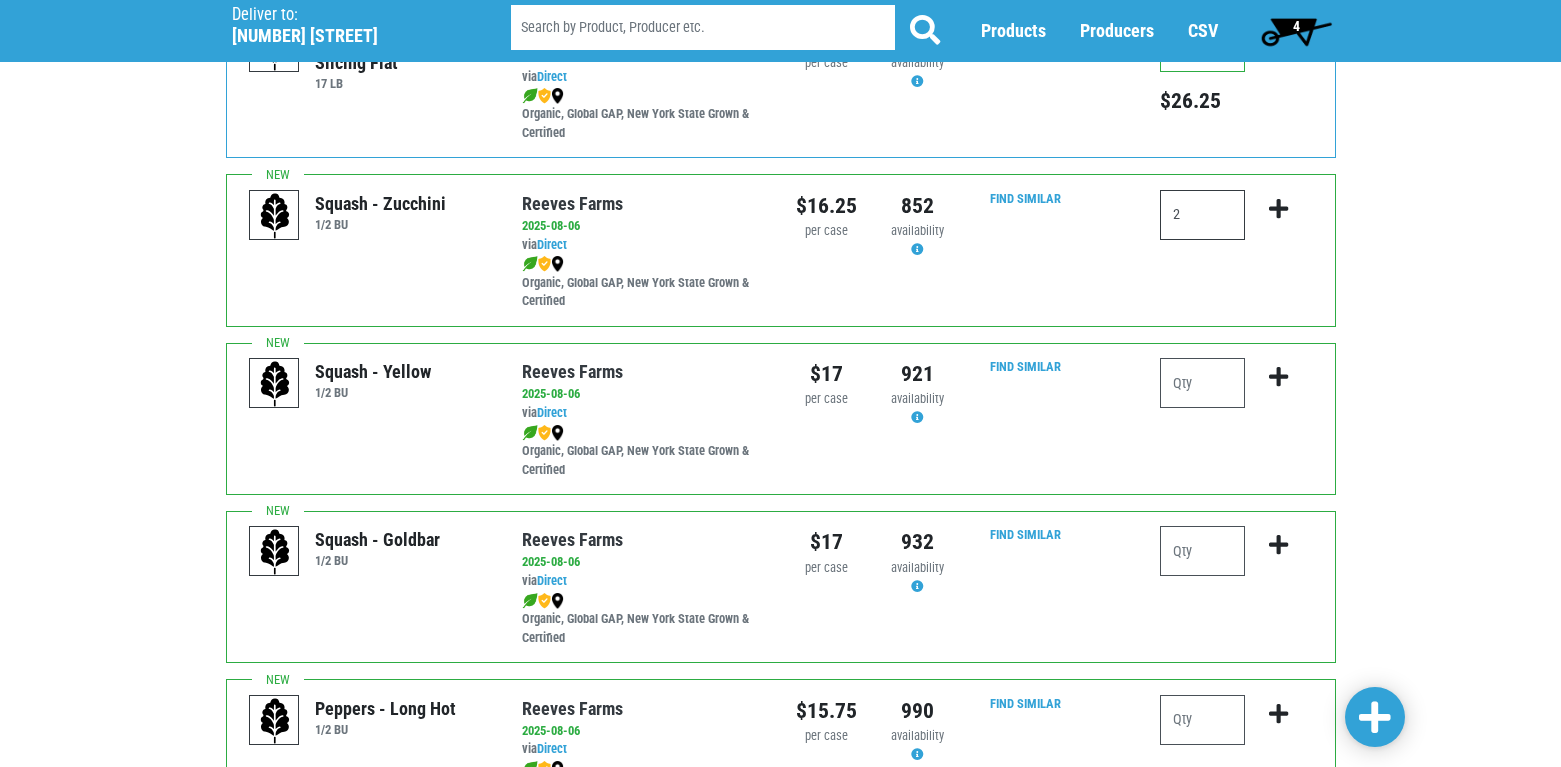 type on "2" 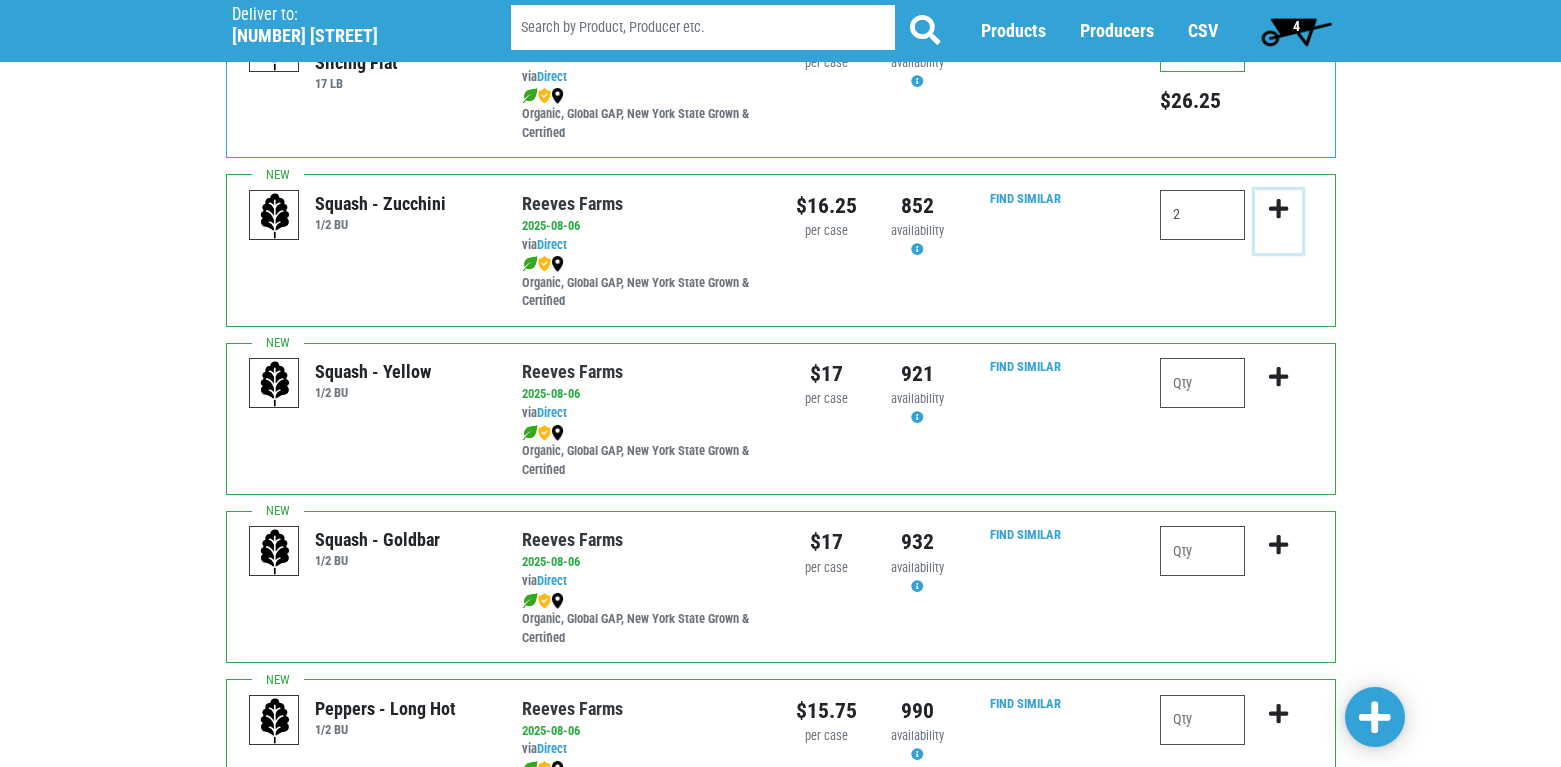 click at bounding box center (1278, 209) 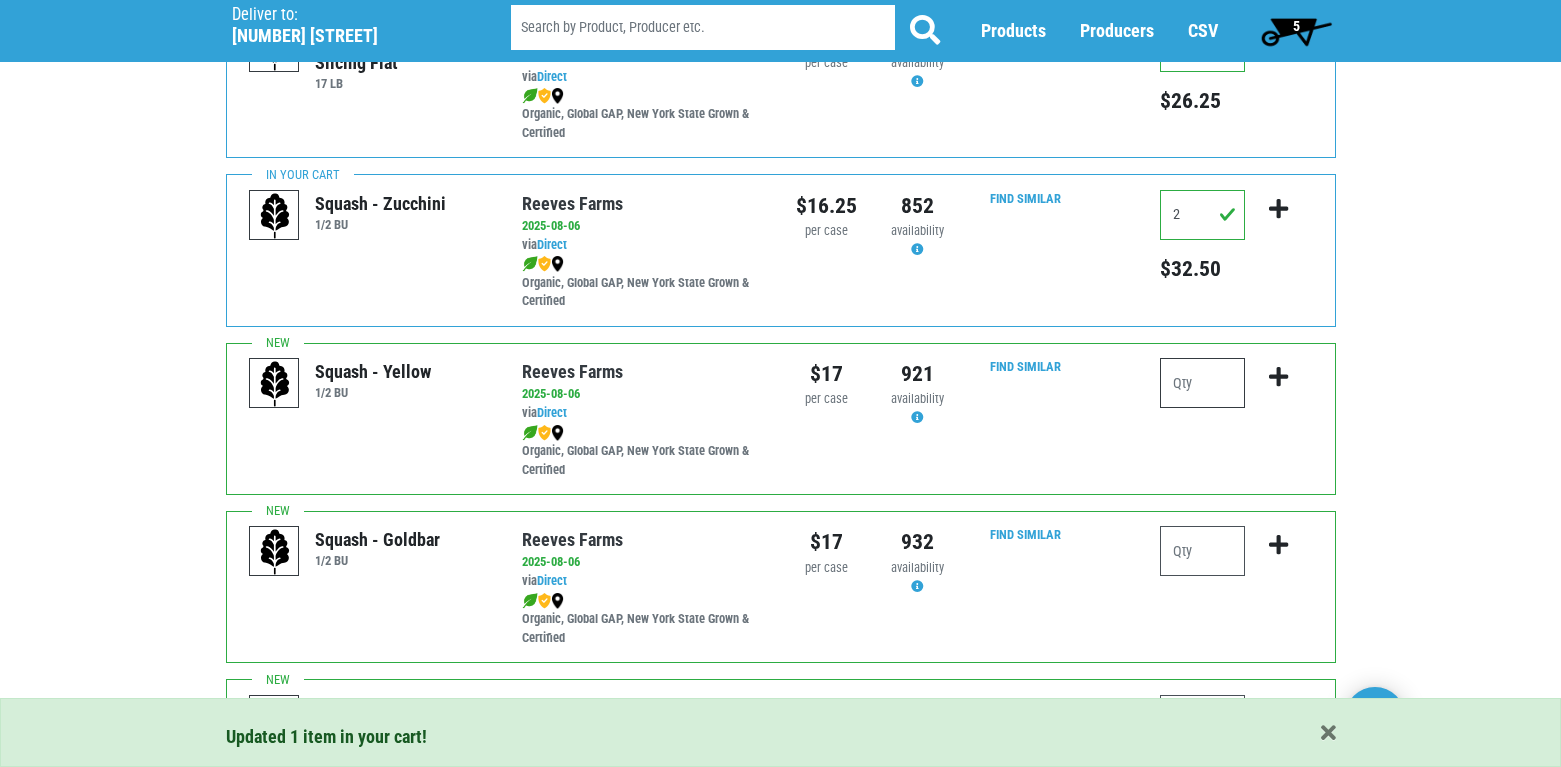 click at bounding box center [1202, 383] 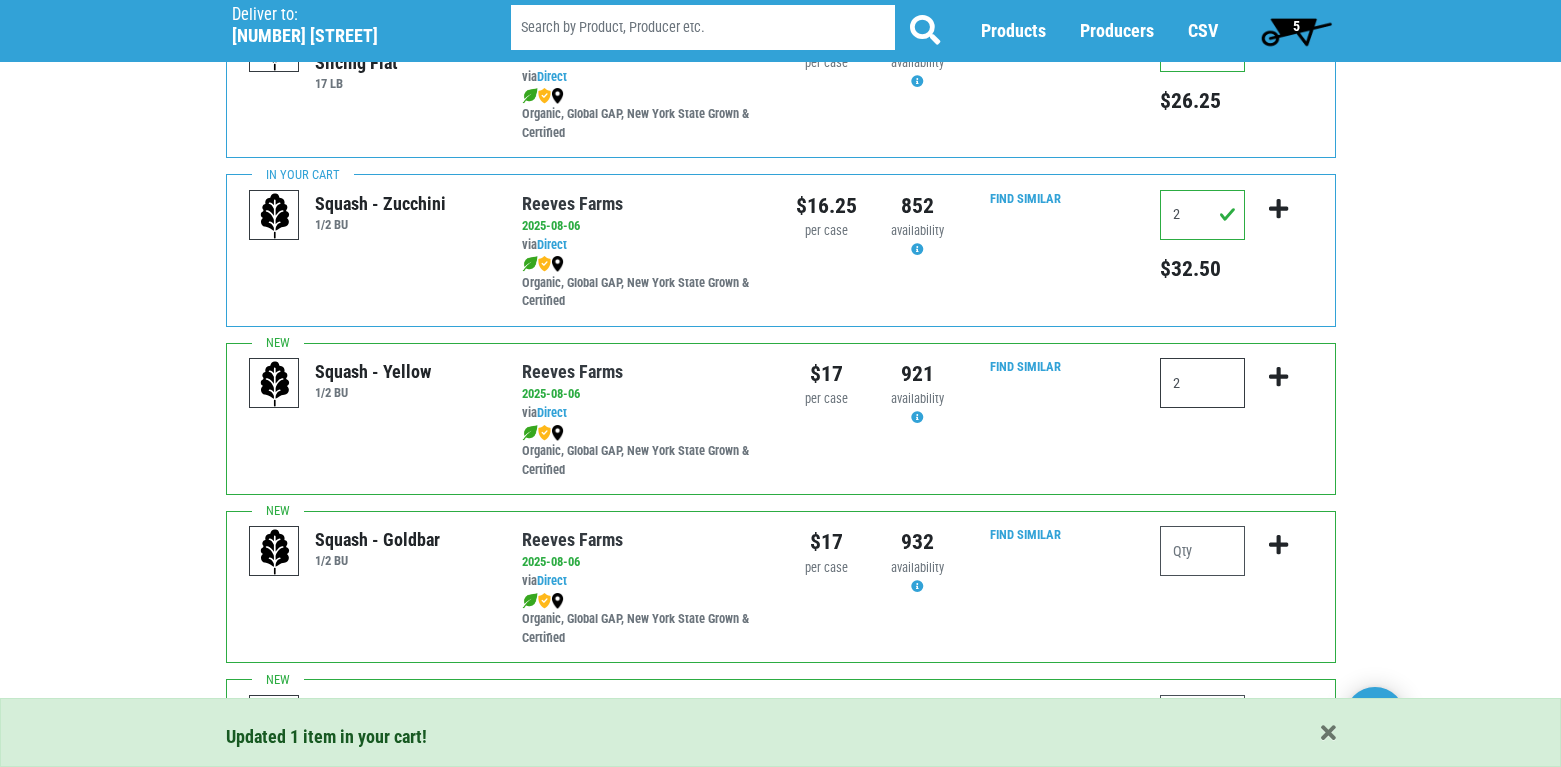 type on "2" 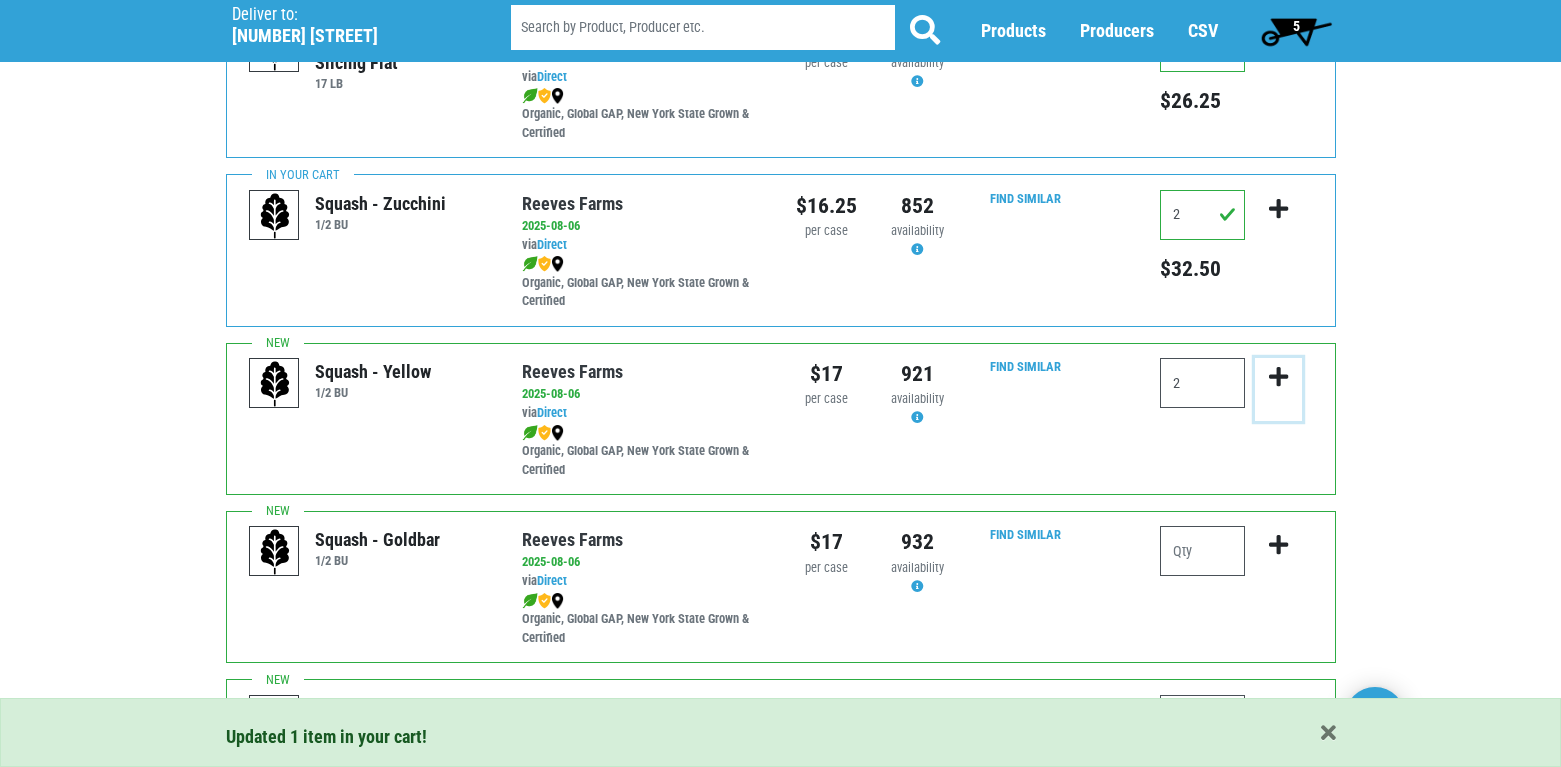click at bounding box center [1278, 377] 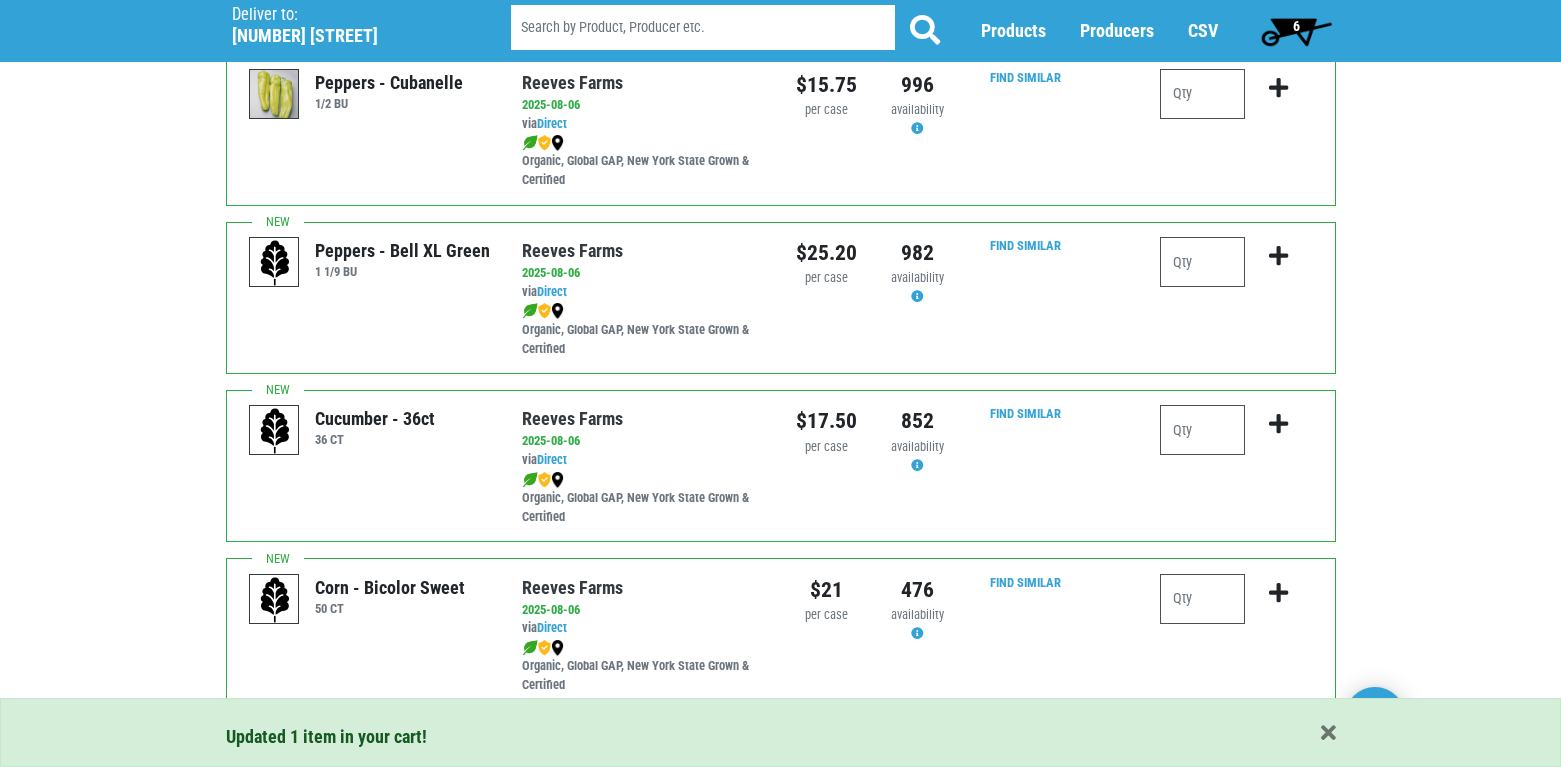 scroll, scrollTop: 2200, scrollLeft: 0, axis: vertical 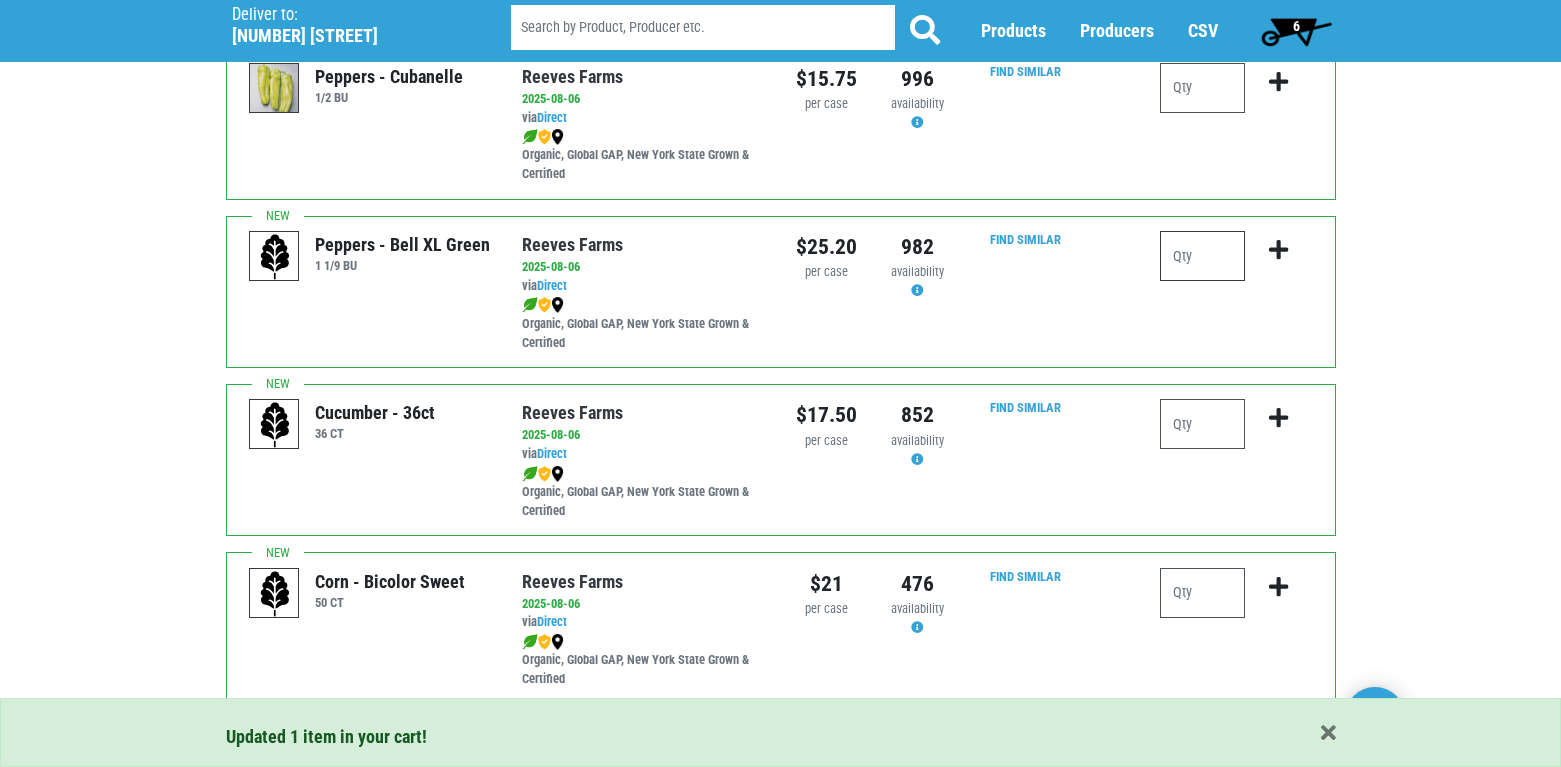 click at bounding box center (1202, 256) 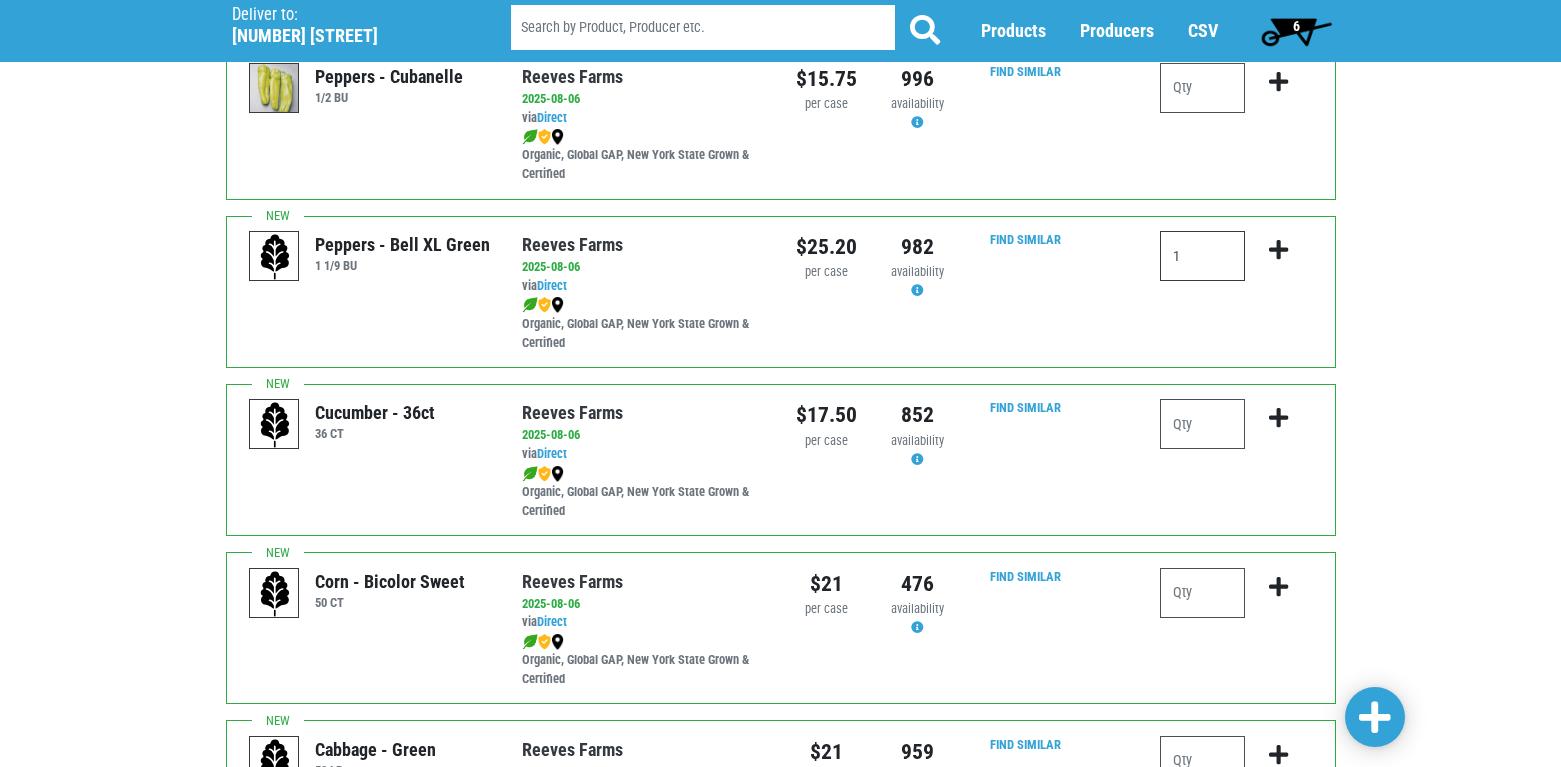 type on "1" 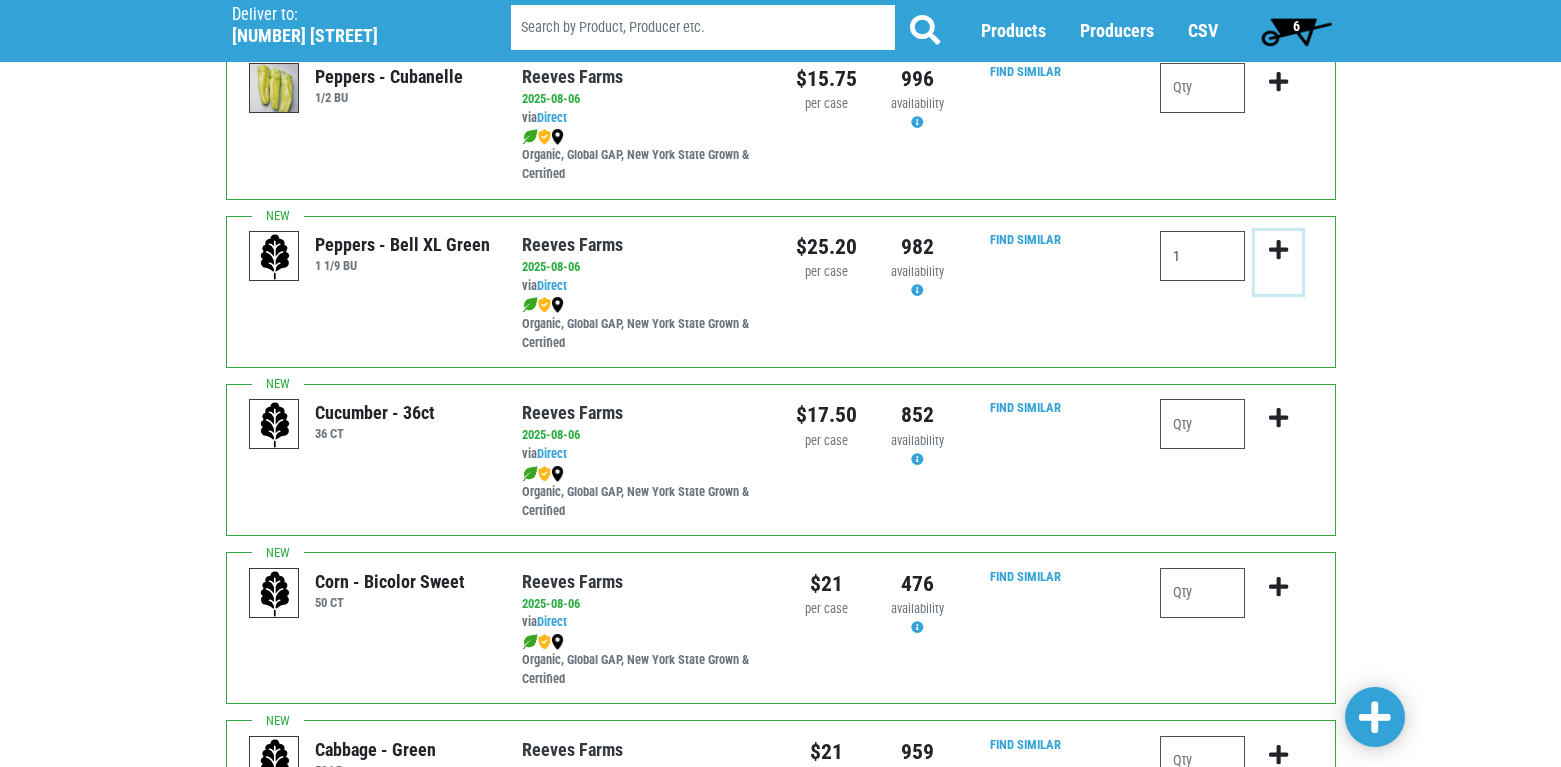 click at bounding box center [1278, 250] 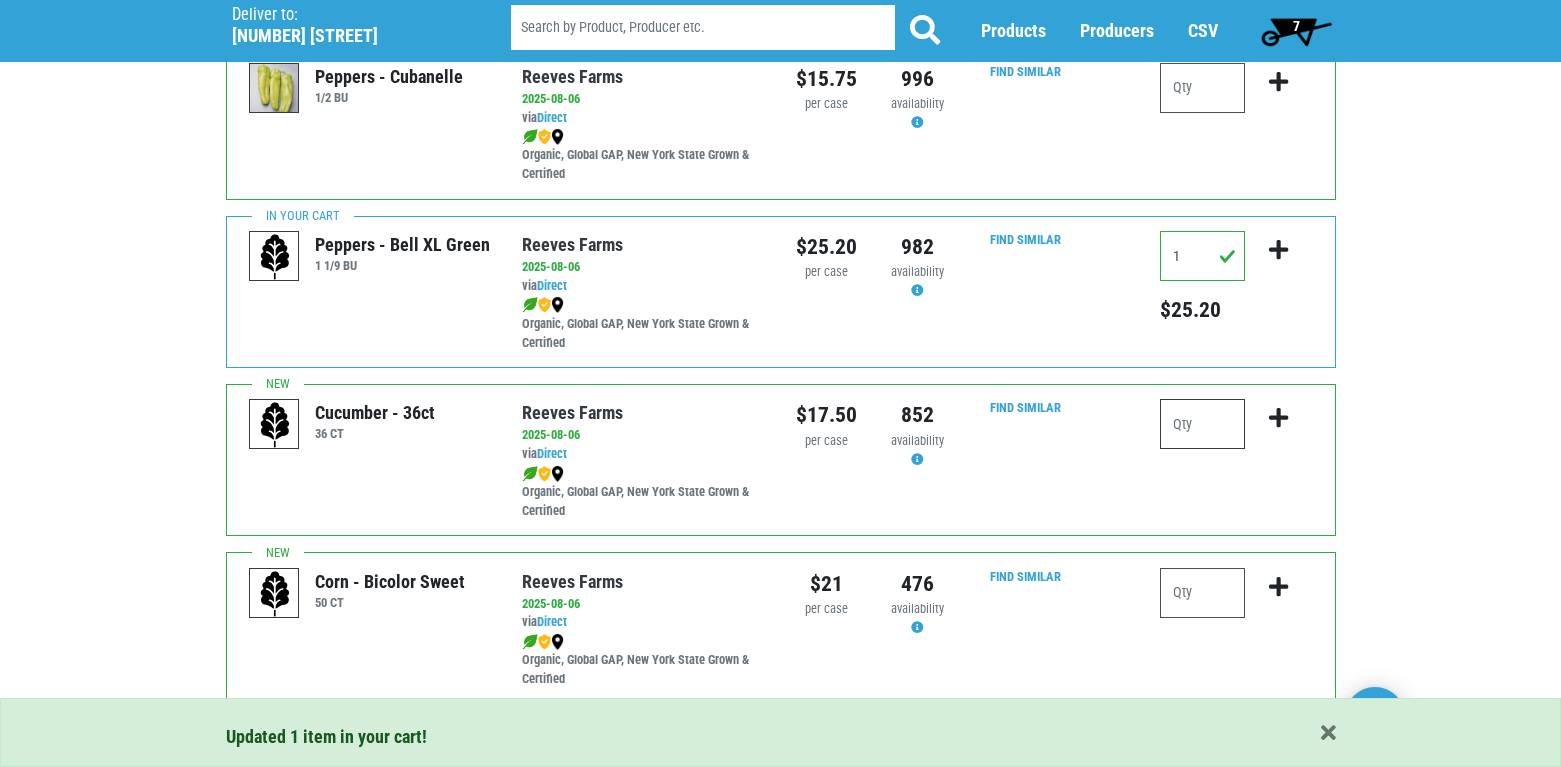 click at bounding box center [1202, 424] 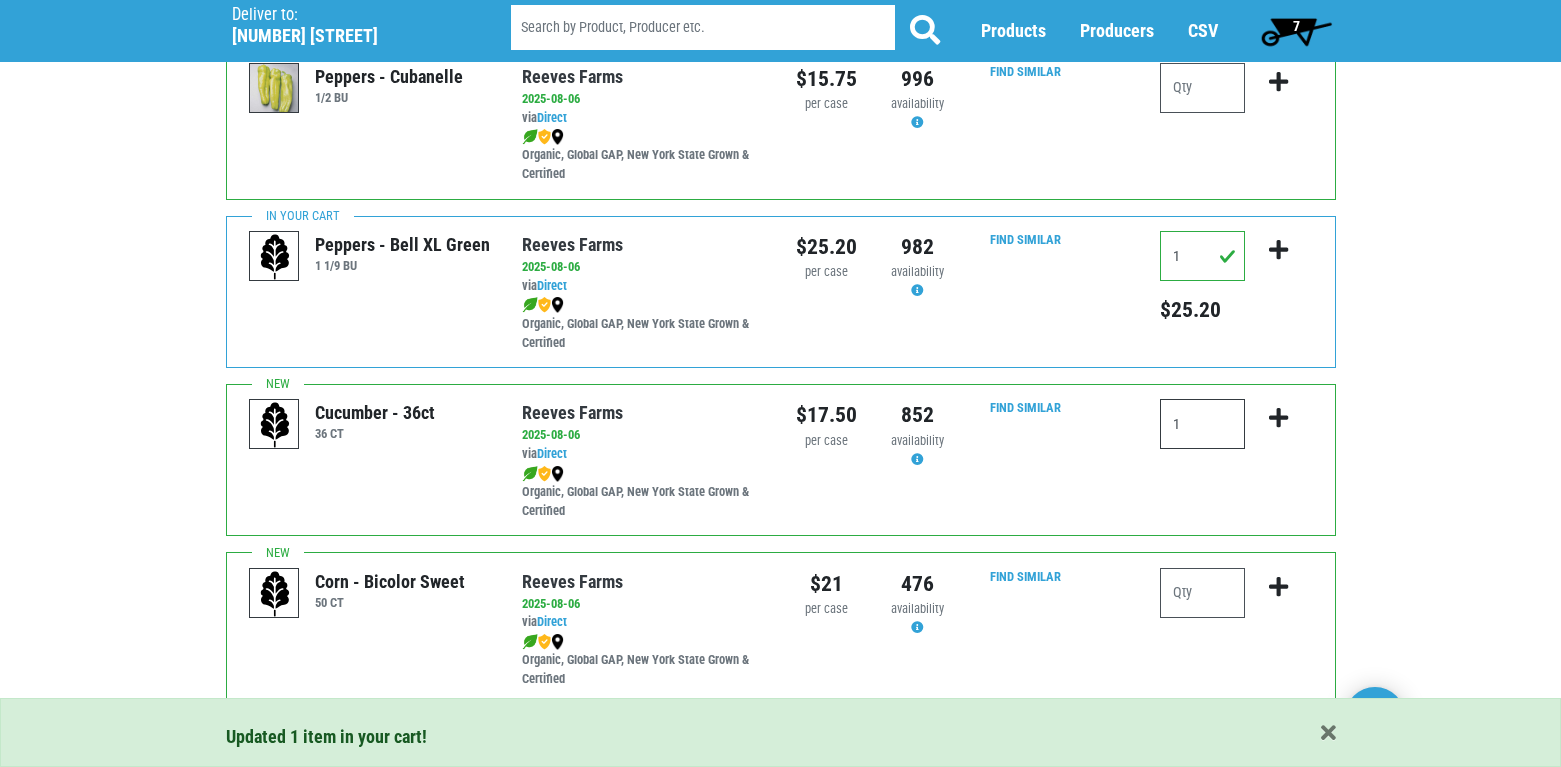 type on "1" 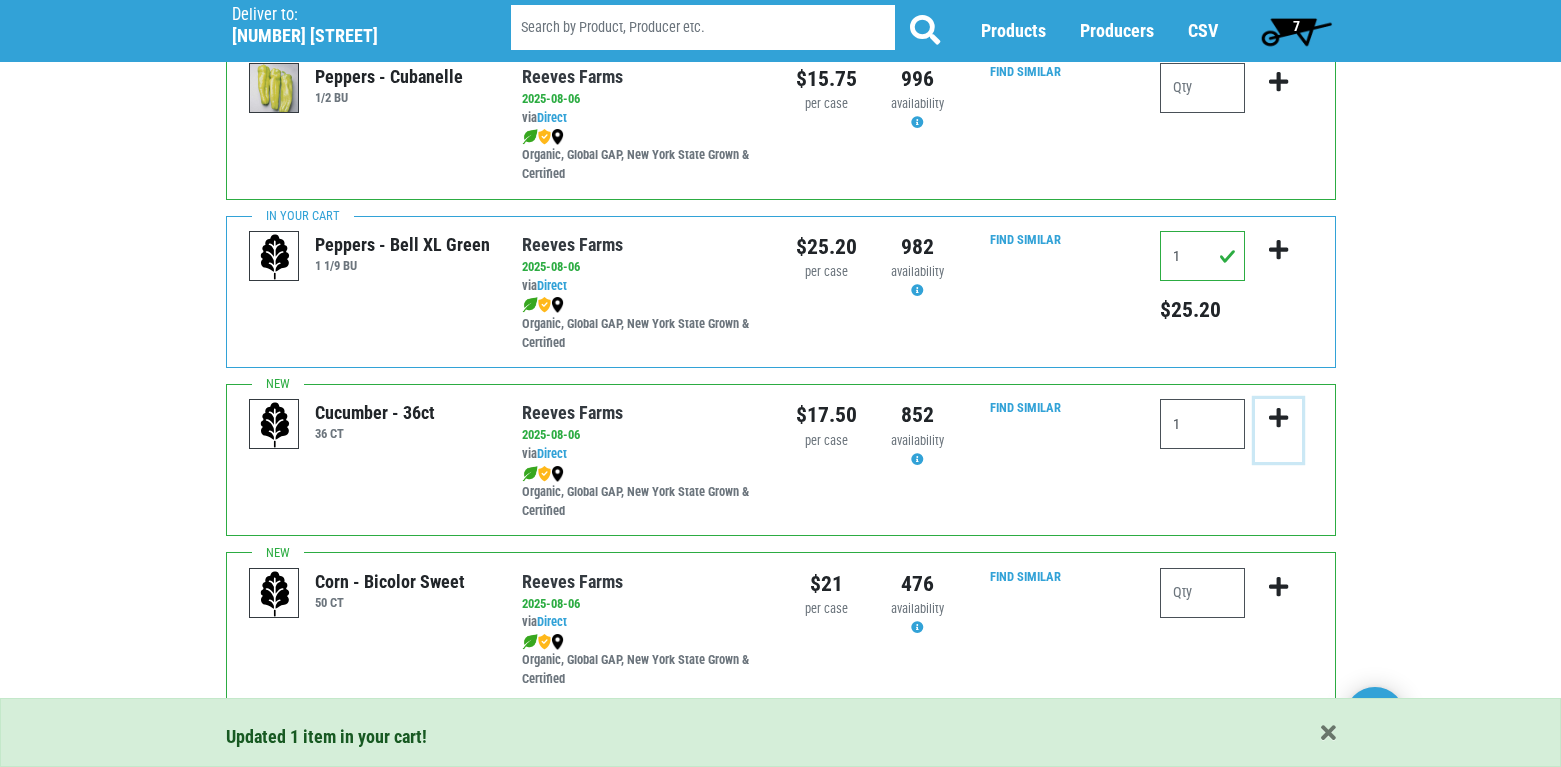click at bounding box center (1278, 418) 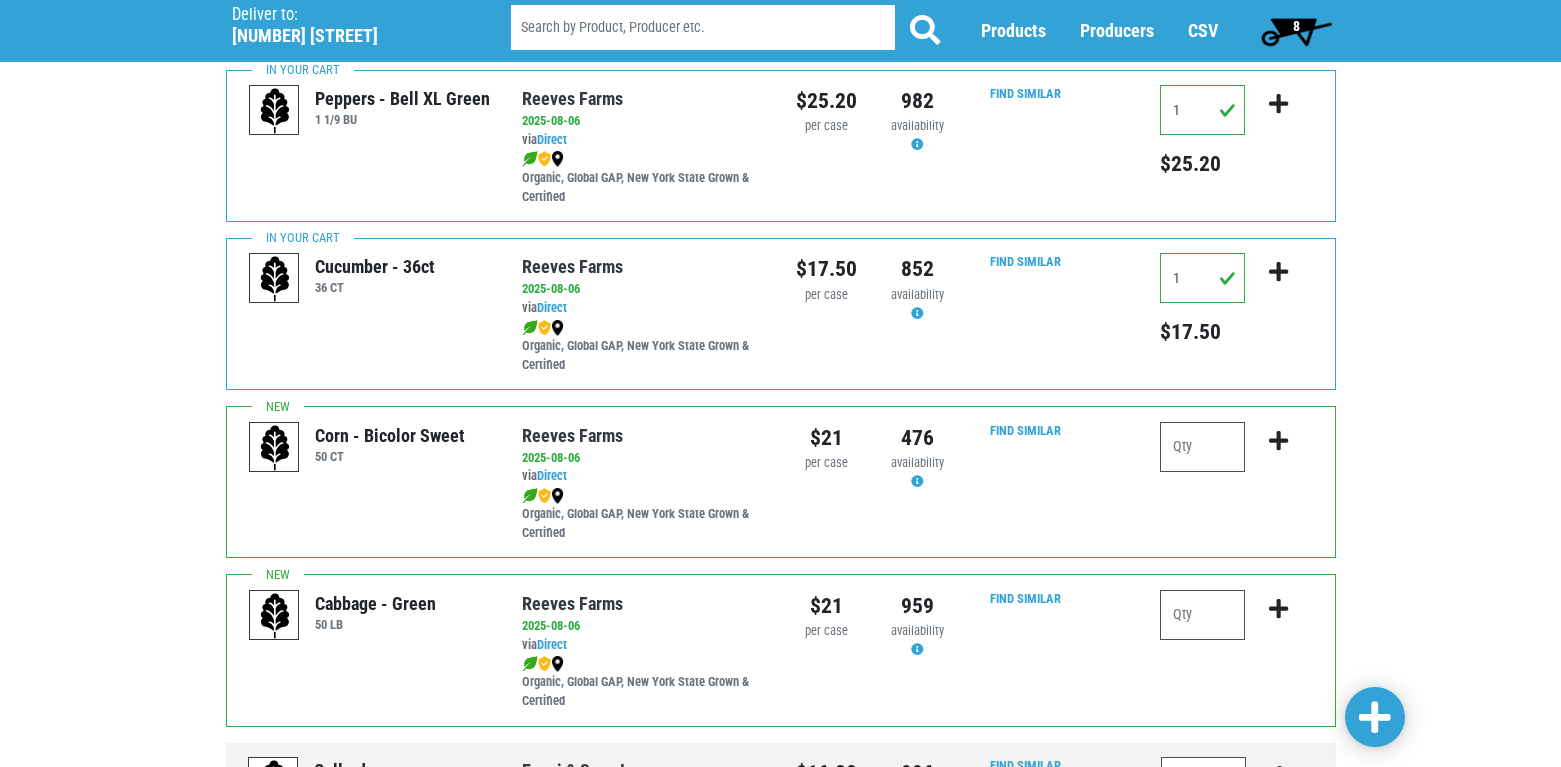 scroll, scrollTop: 2345, scrollLeft: 0, axis: vertical 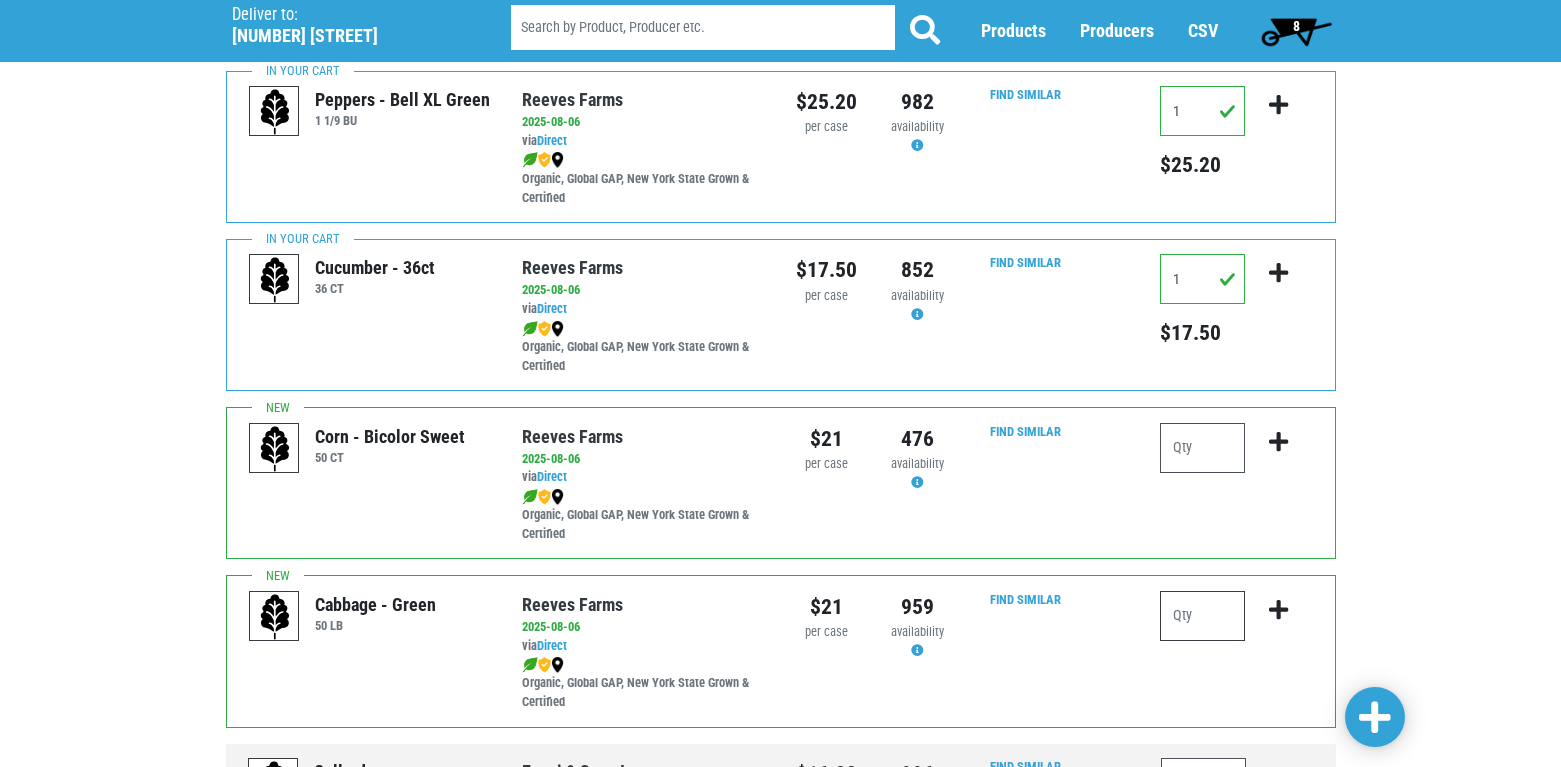 click at bounding box center [1202, 616] 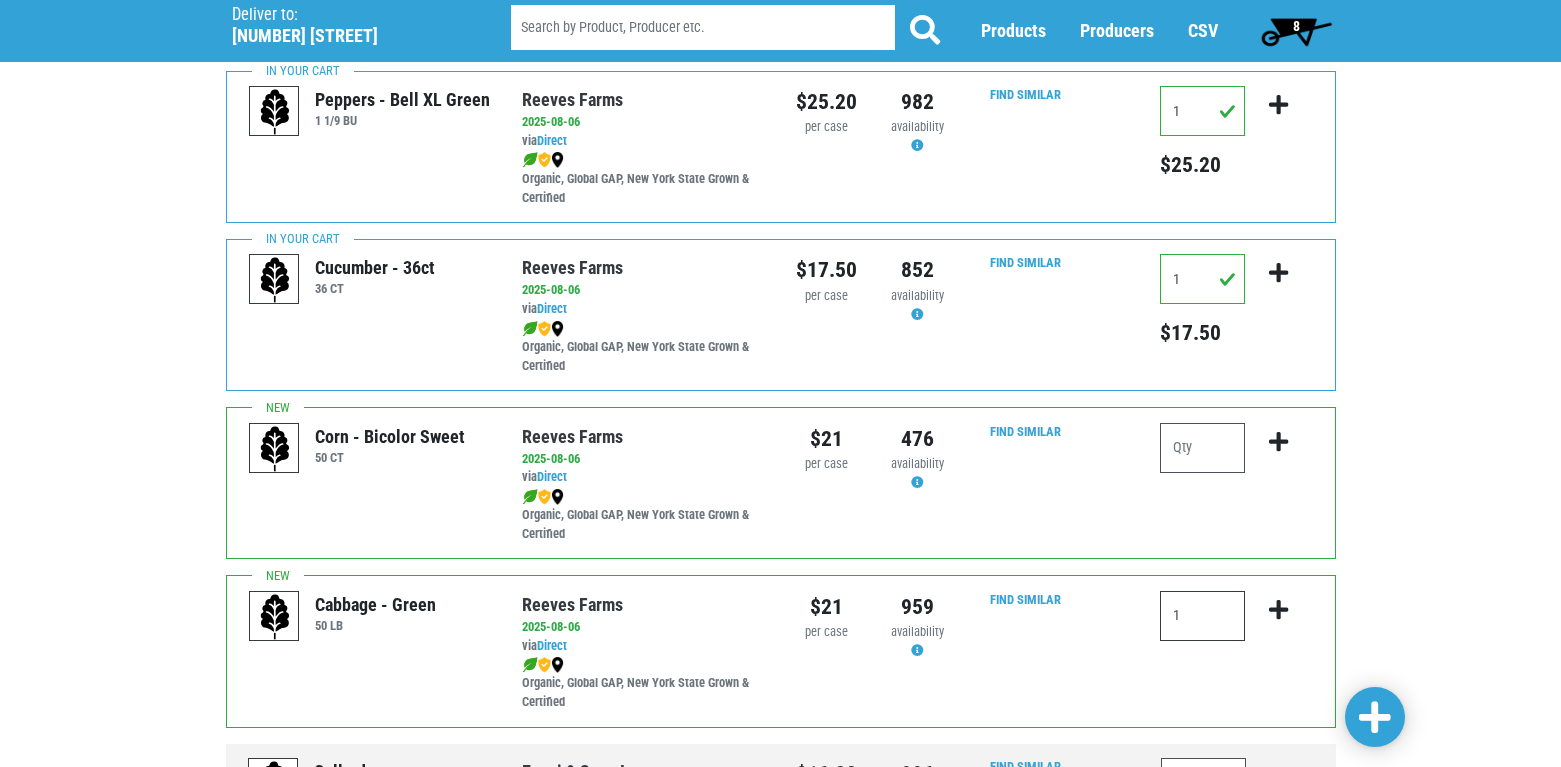 type on "1" 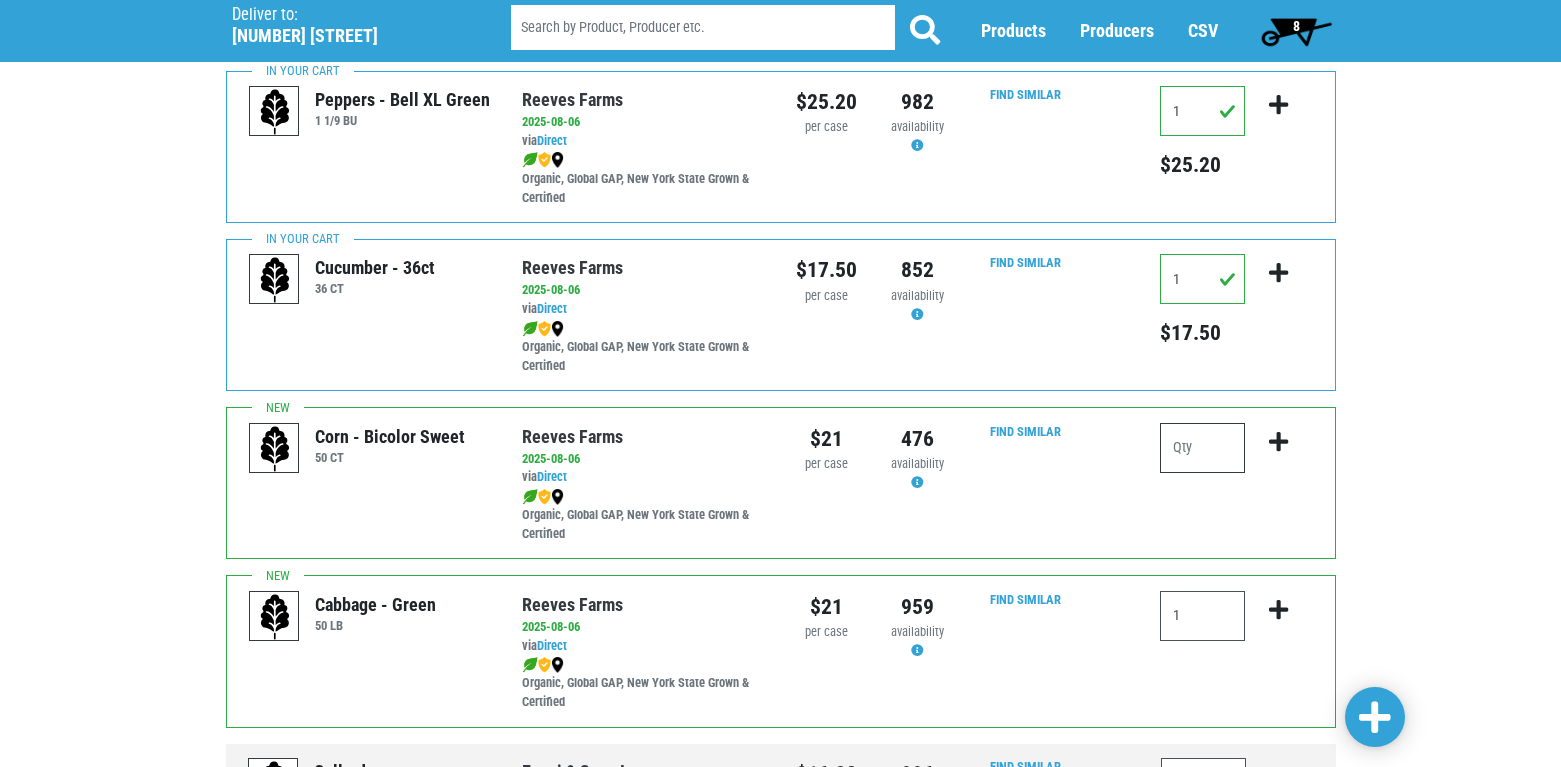 click at bounding box center (1202, 448) 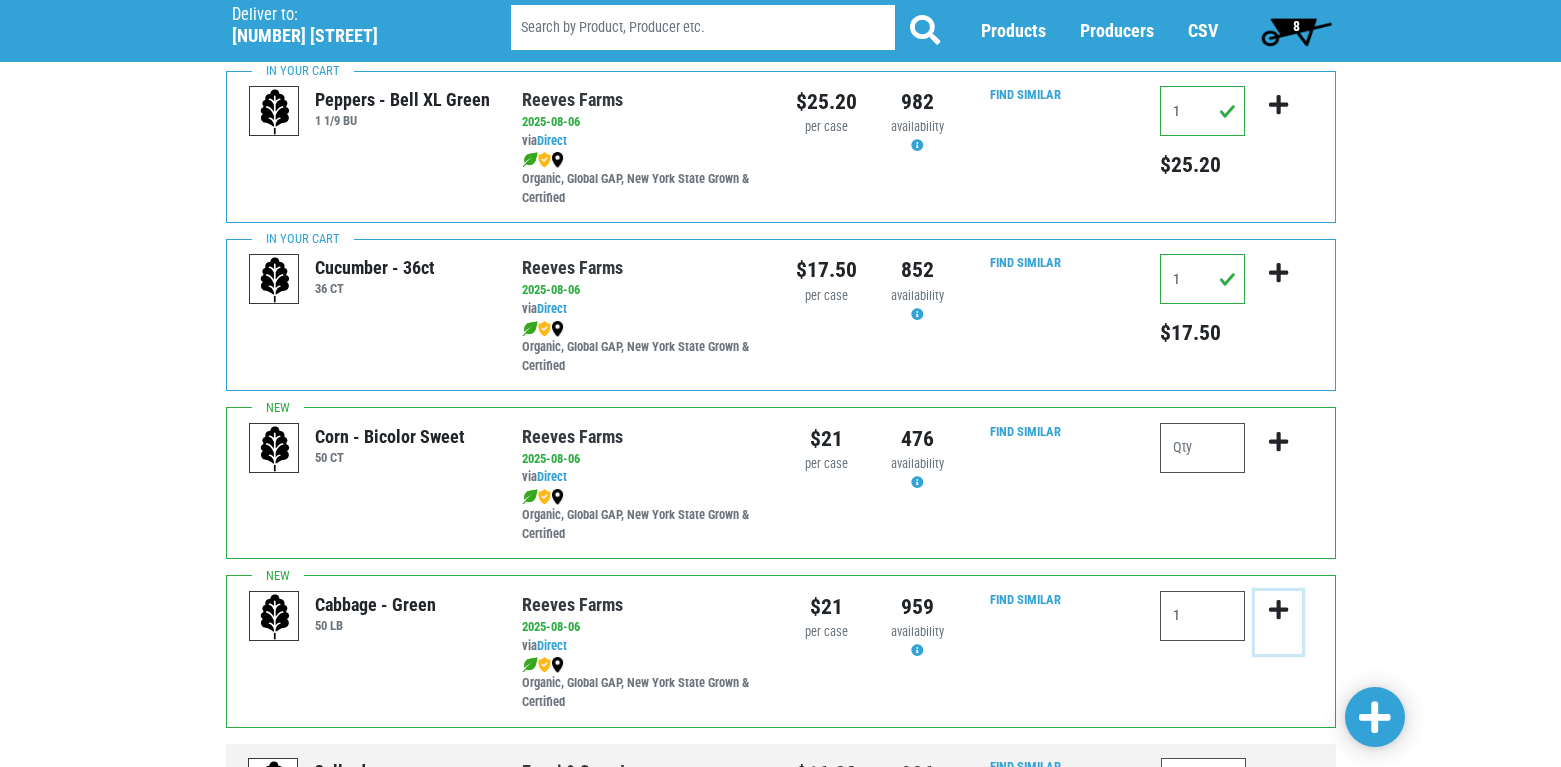 click at bounding box center [1278, 610] 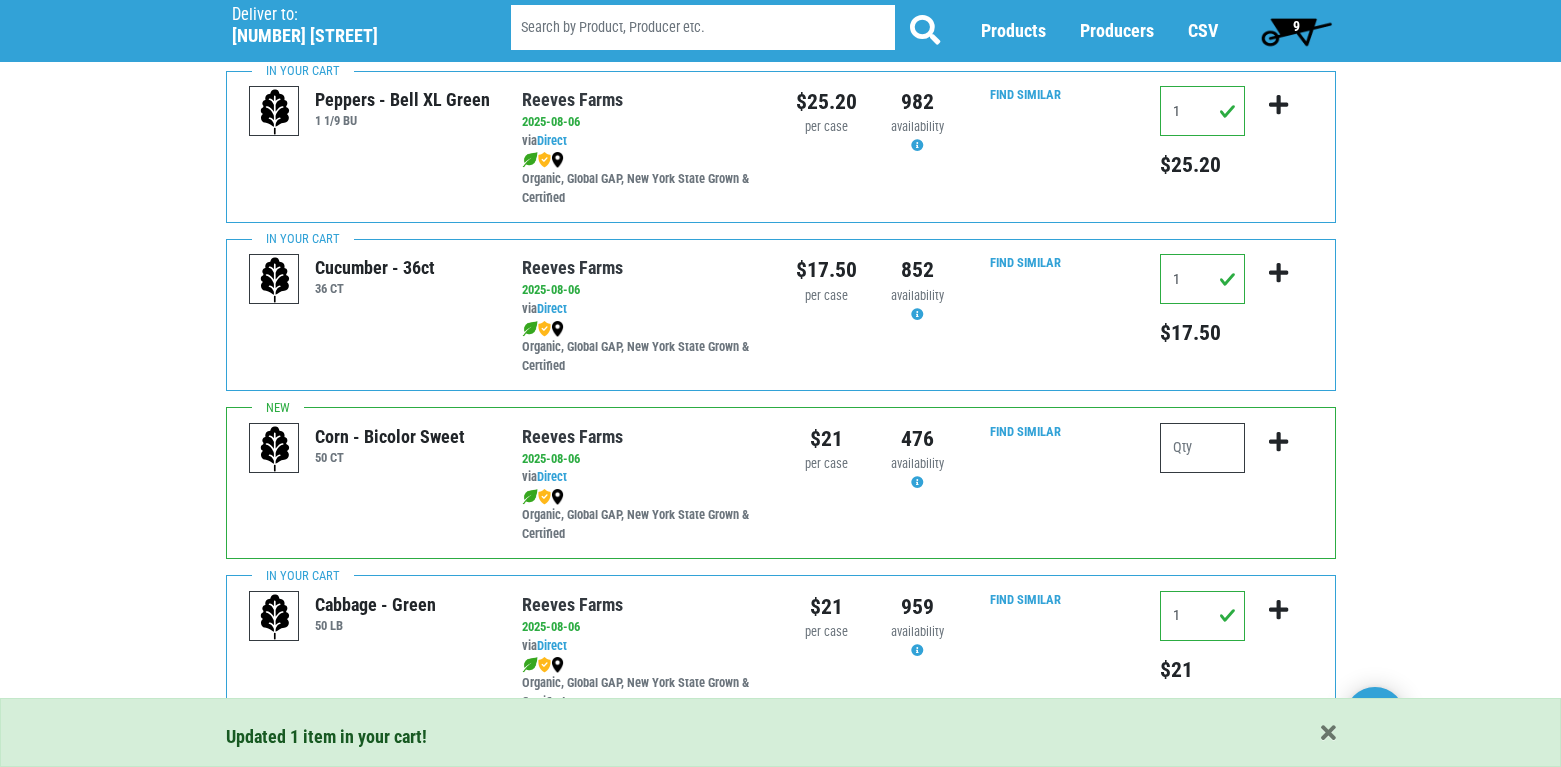 click at bounding box center (1202, 448) 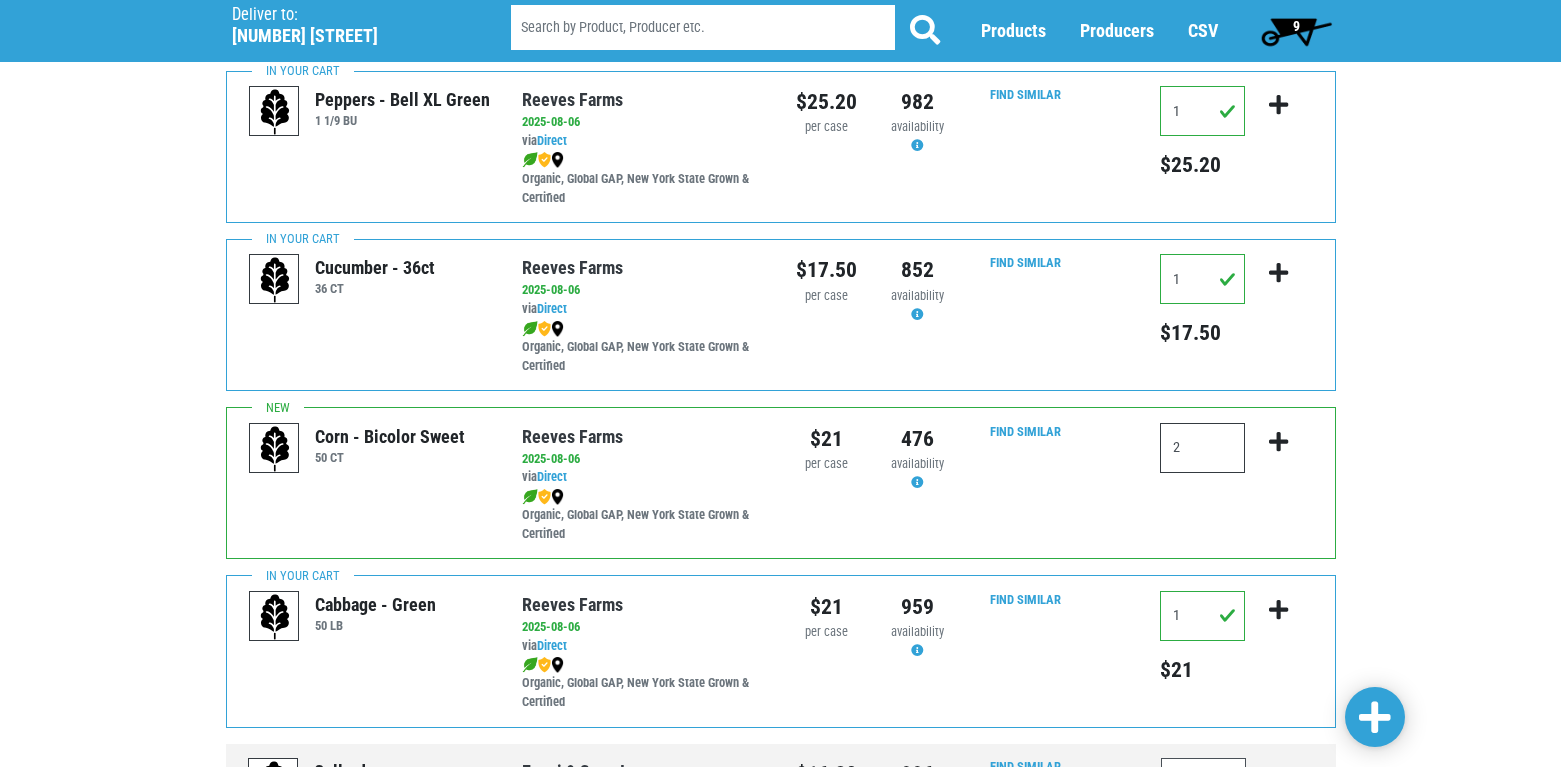 type on "2" 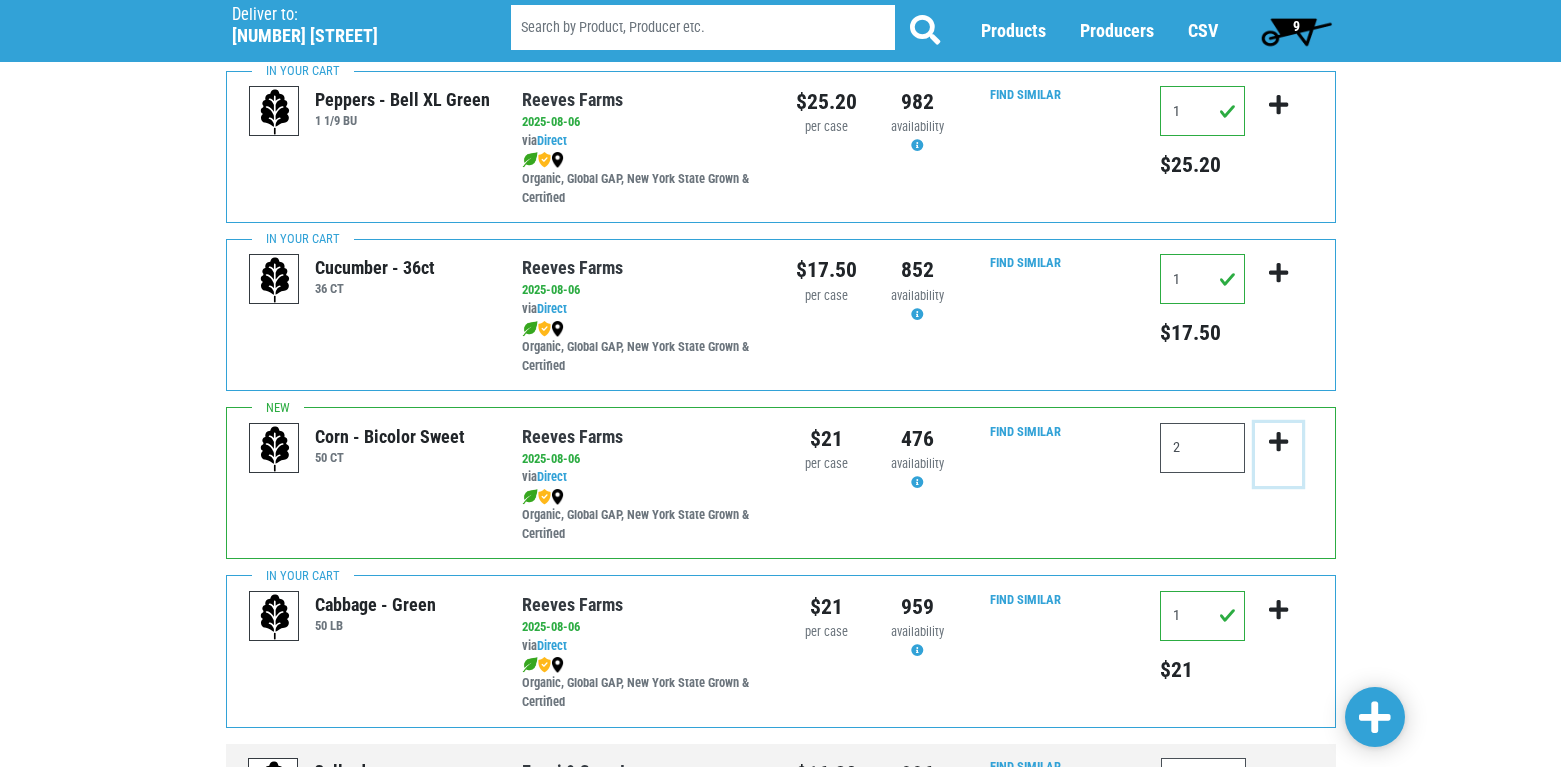 click at bounding box center (1278, 442) 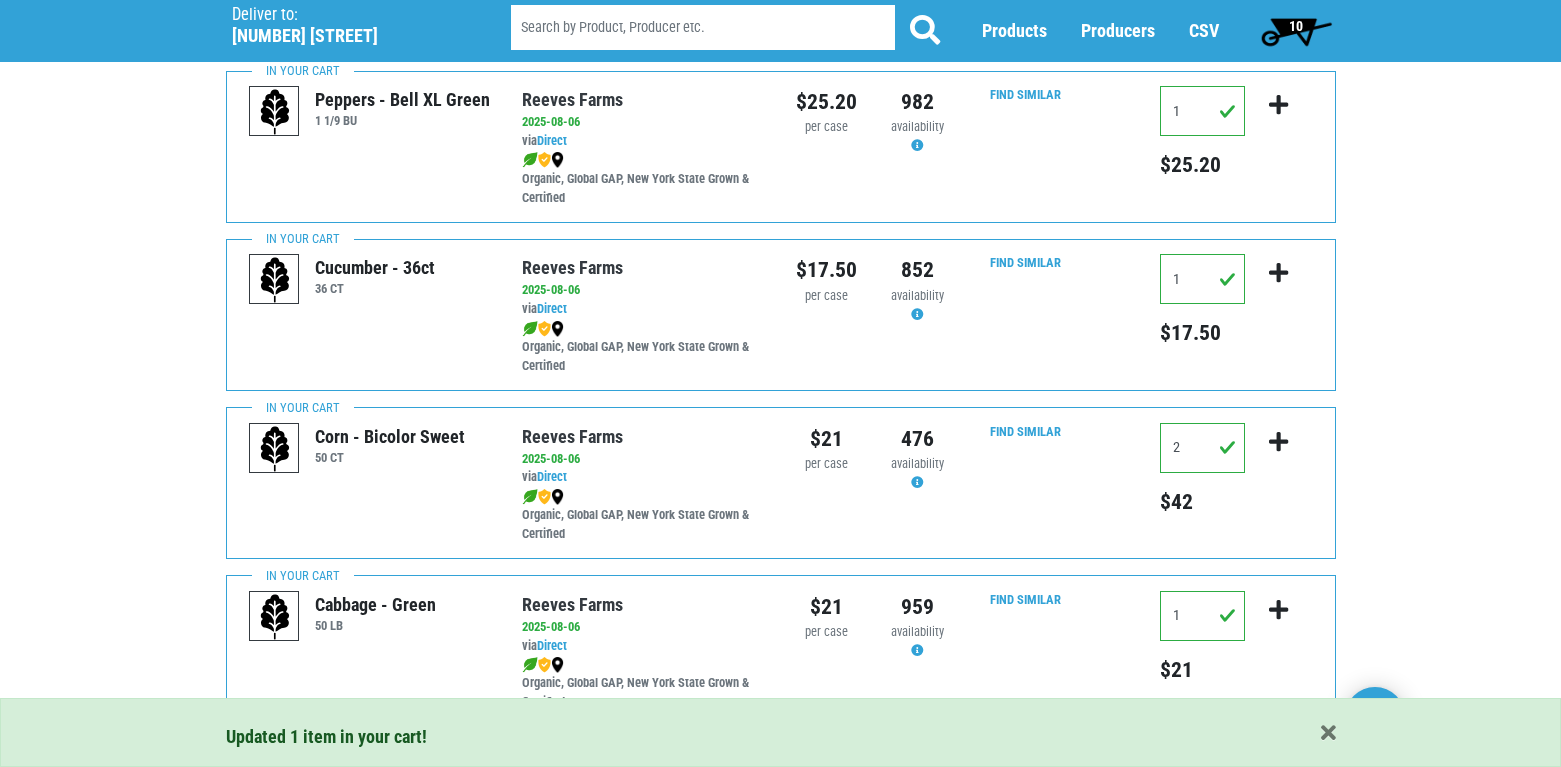 click on "10" at bounding box center [1296, 26] 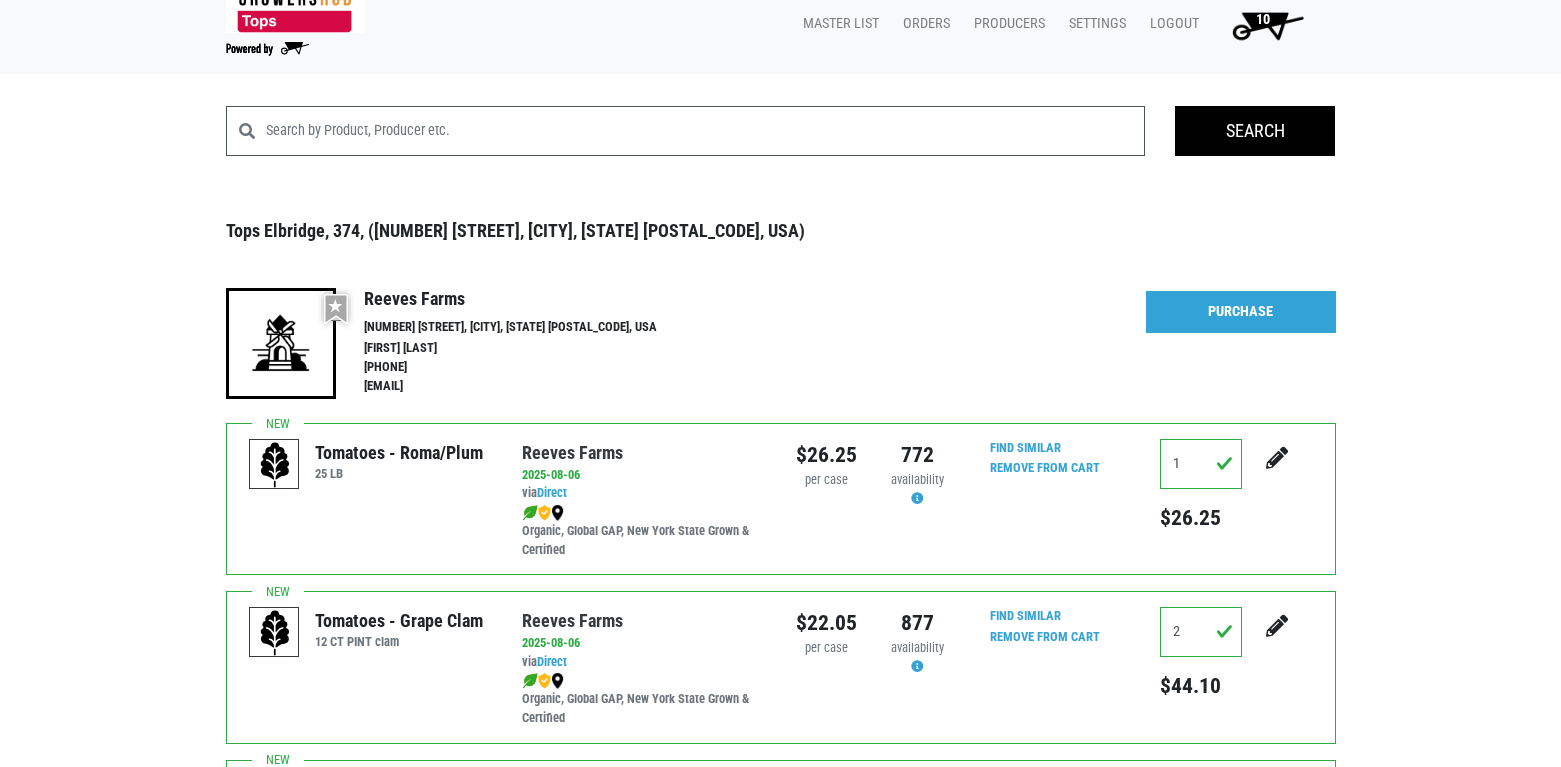 scroll, scrollTop: 0, scrollLeft: 0, axis: both 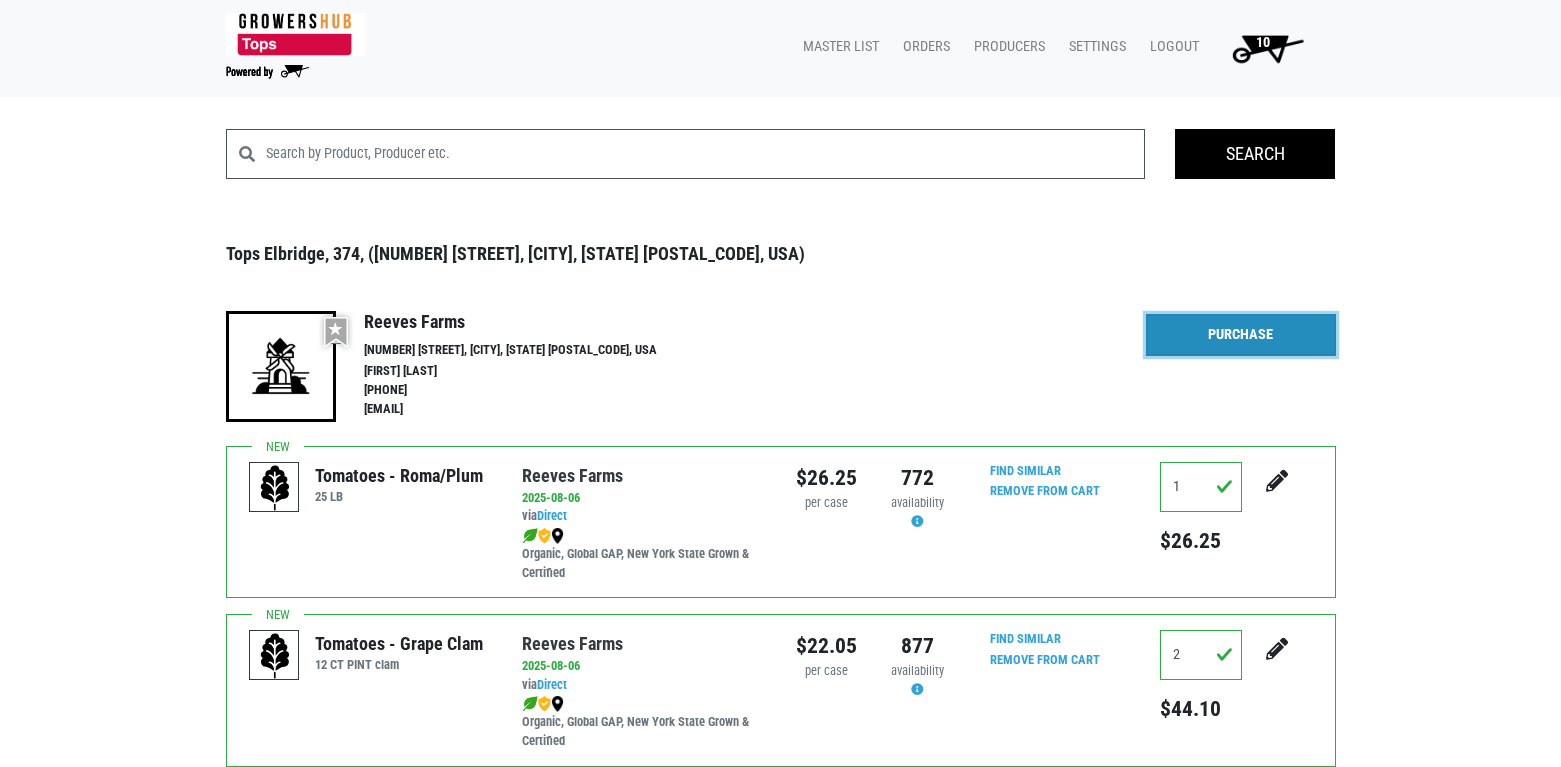 click on "Purchase" at bounding box center (1241, 335) 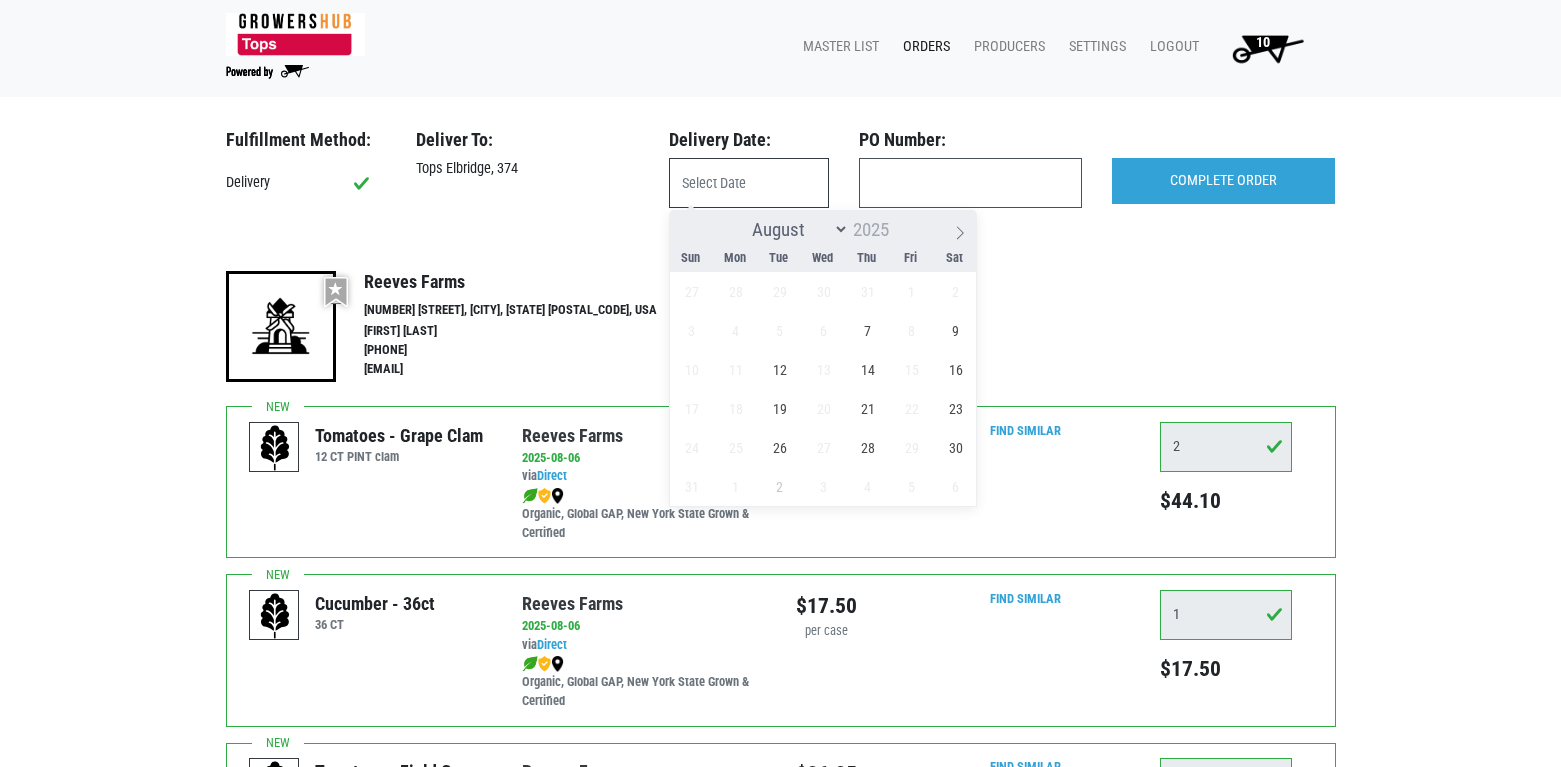 click at bounding box center [749, 183] 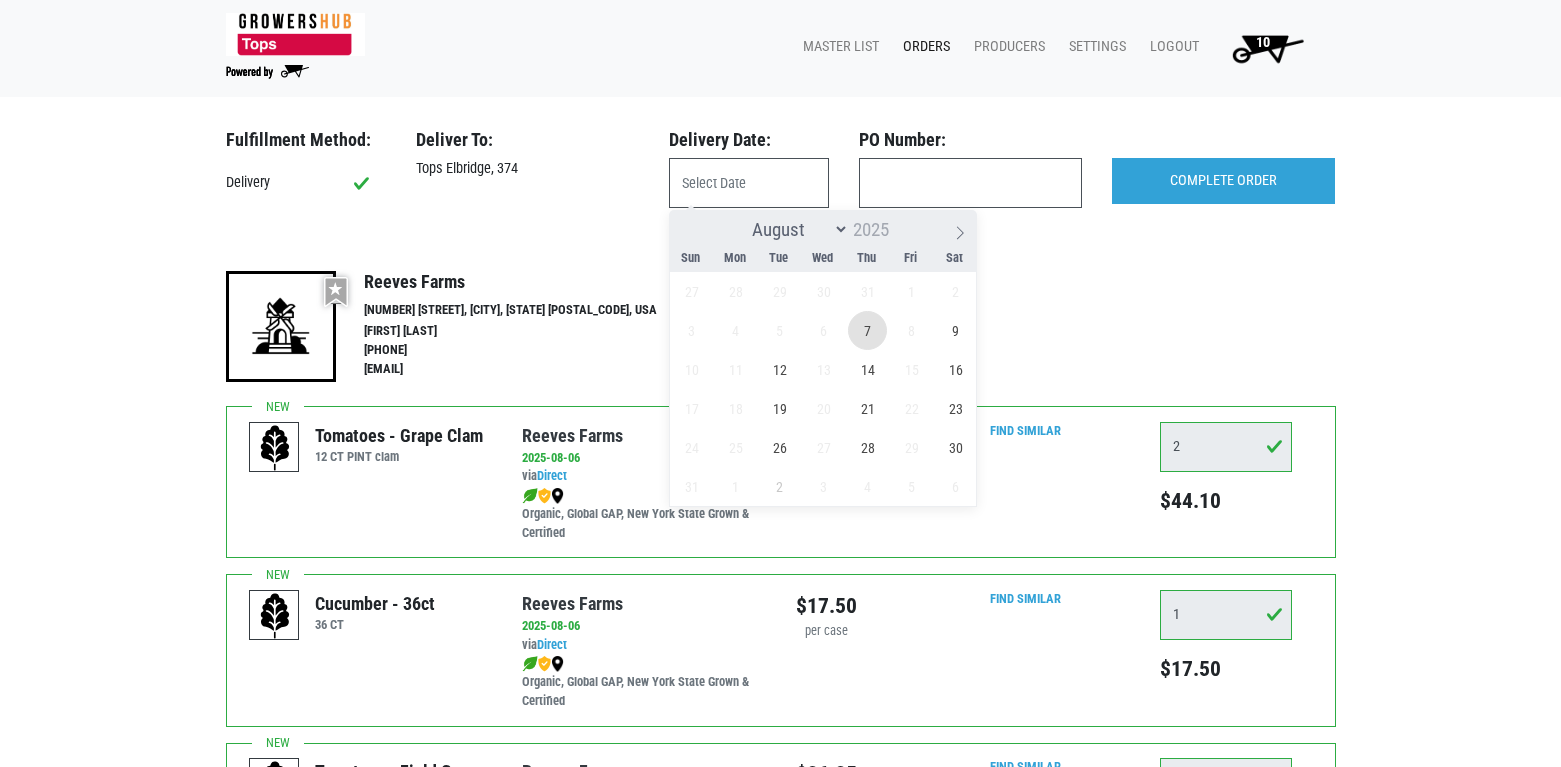 click on "7" at bounding box center (867, 330) 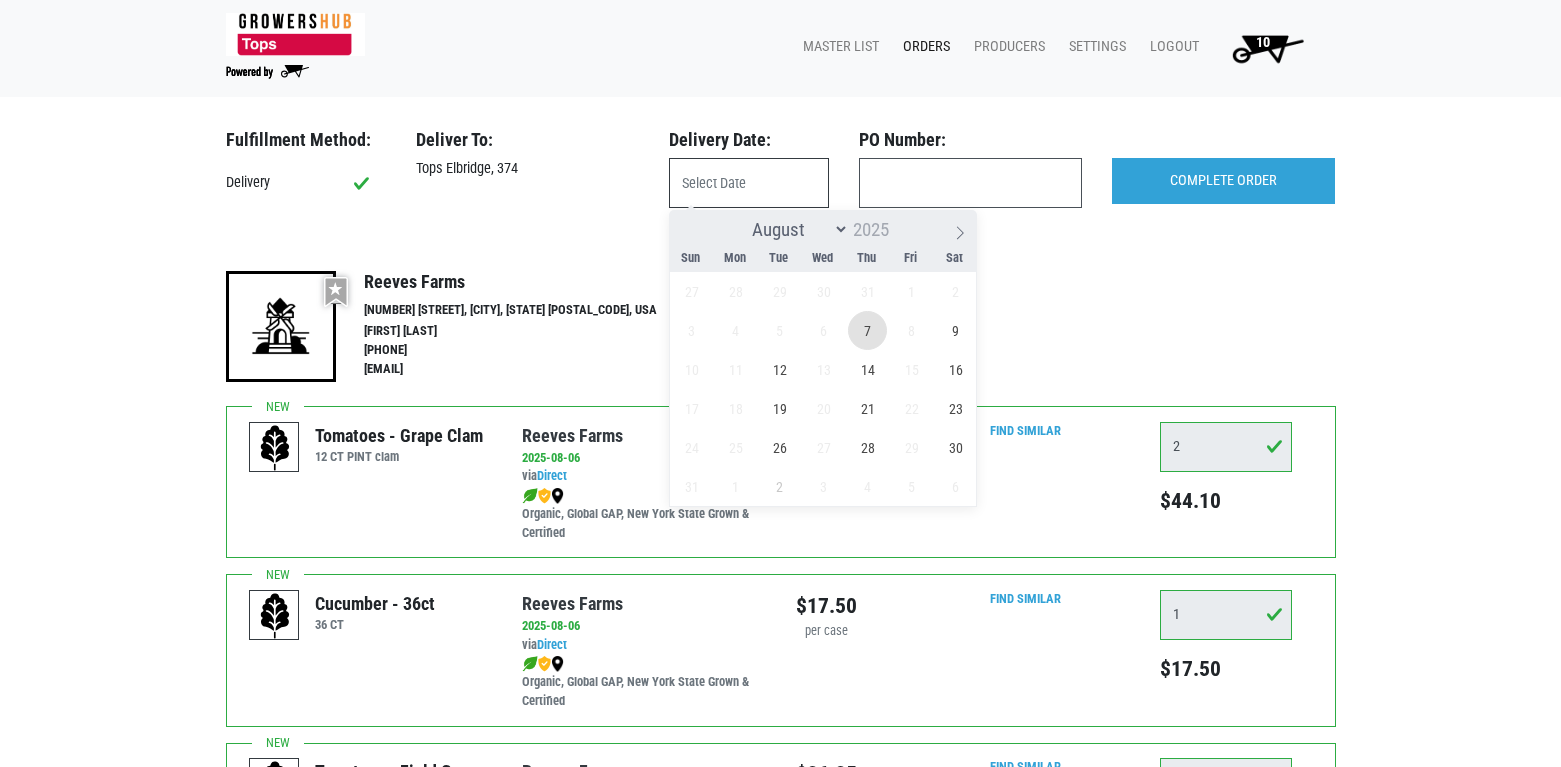 type on "2025-08-07" 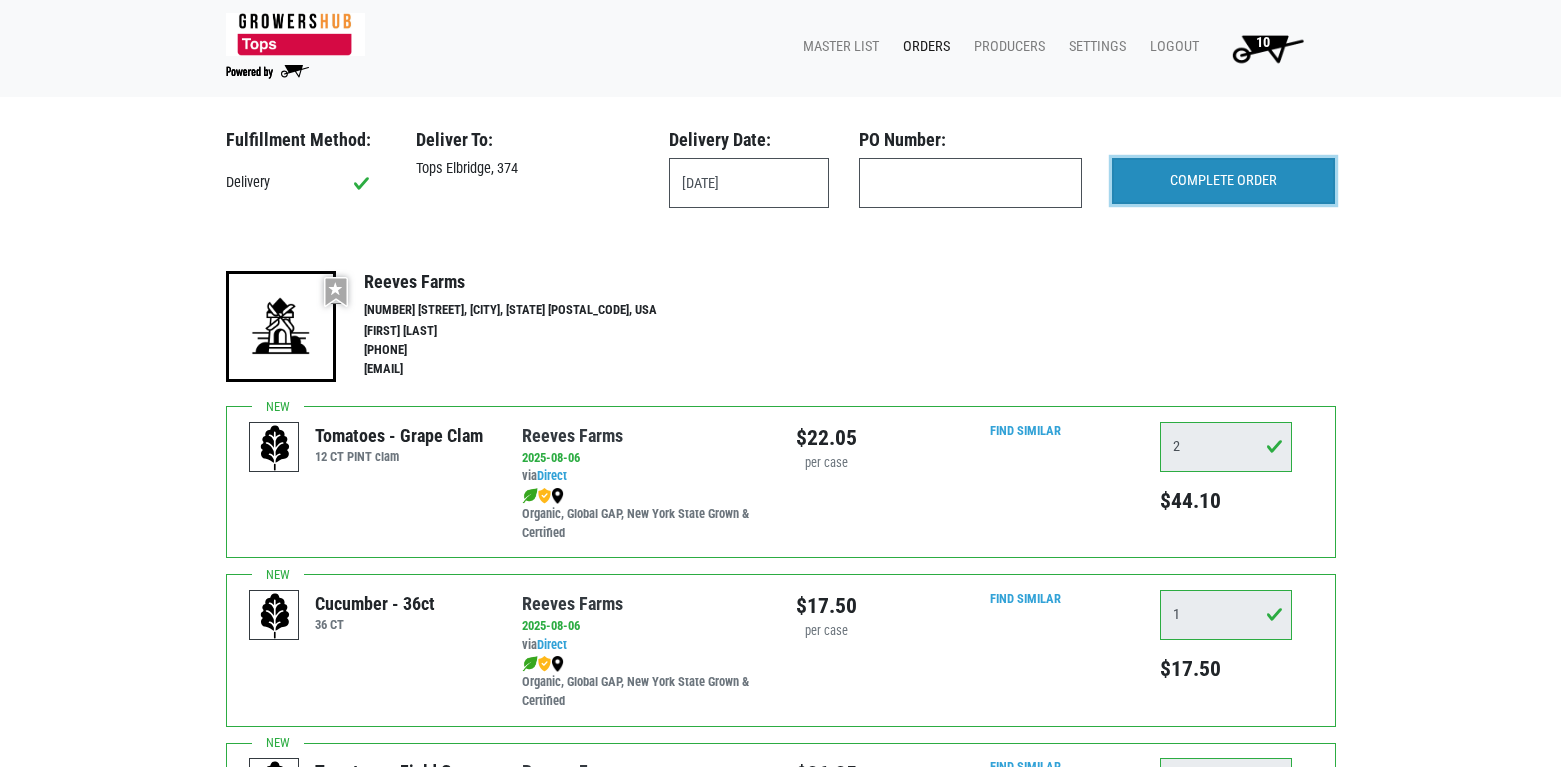 click on "COMPLETE ORDER" at bounding box center [1223, 181] 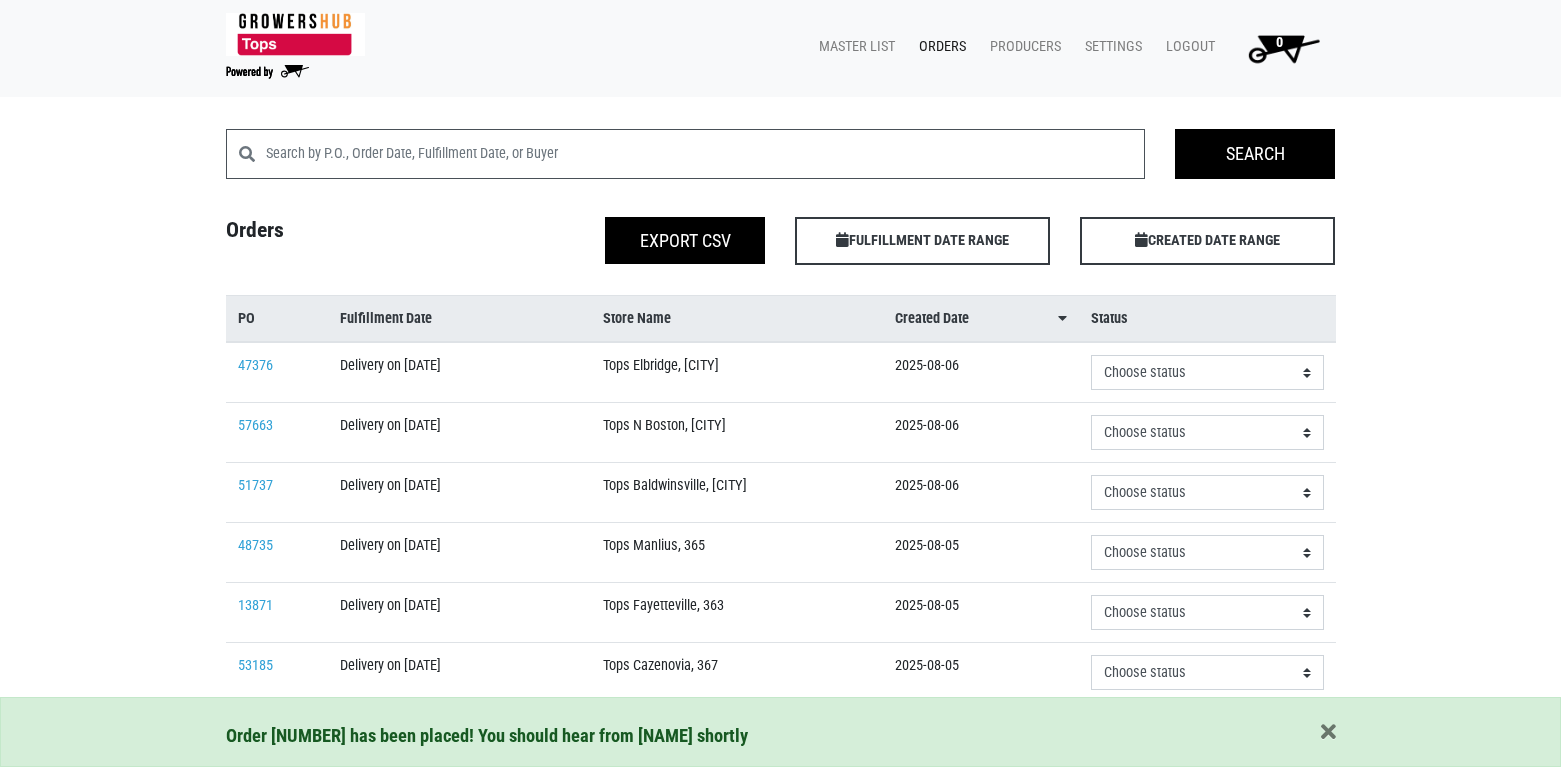 scroll, scrollTop: 0, scrollLeft: 0, axis: both 